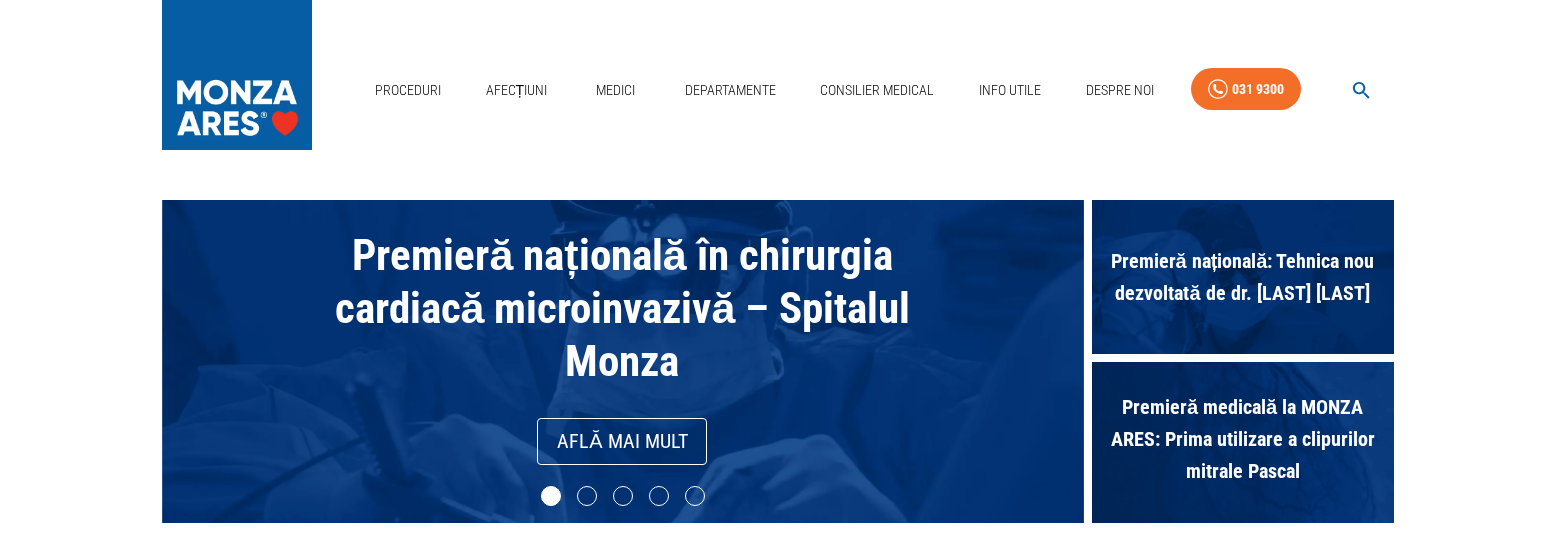 scroll, scrollTop: 0, scrollLeft: 0, axis: both 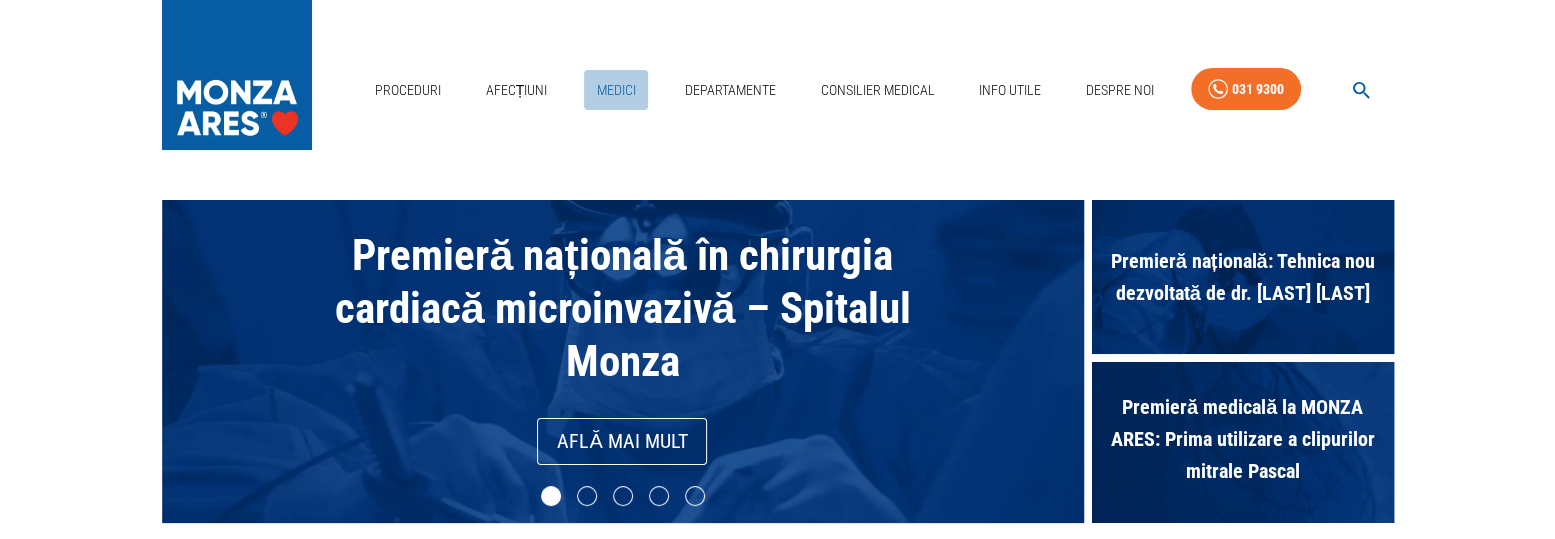 click on "Medici" at bounding box center (616, 90) 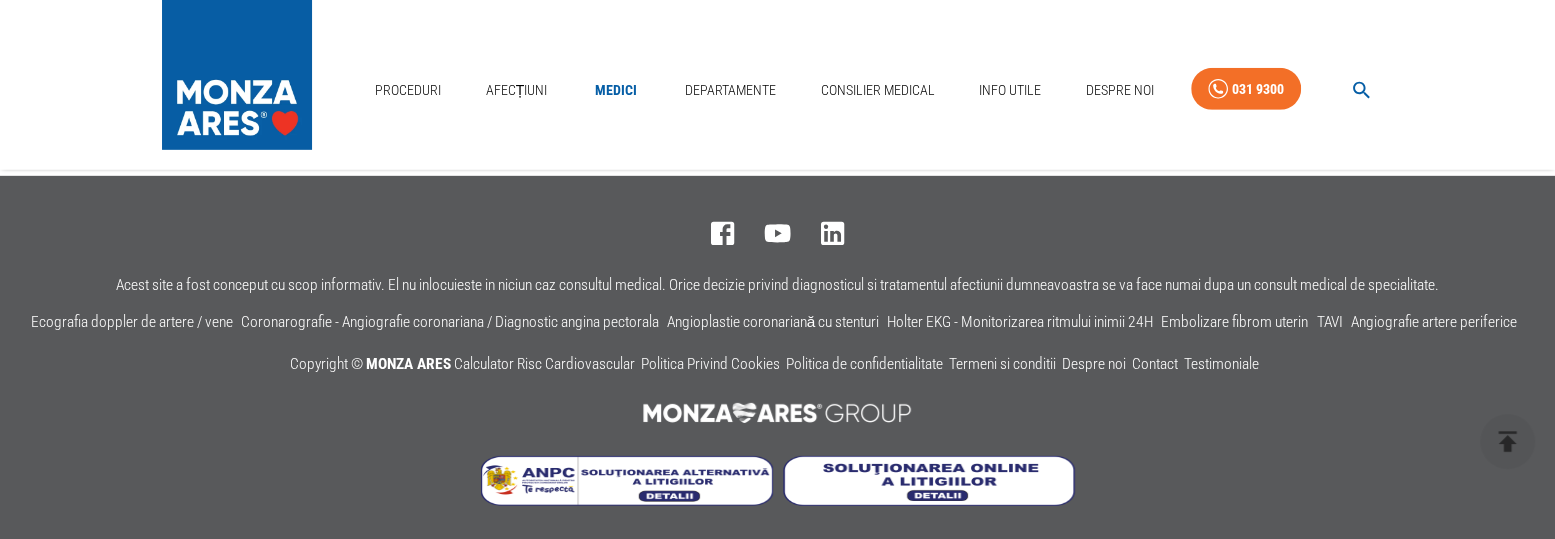 scroll, scrollTop: 10600, scrollLeft: 0, axis: vertical 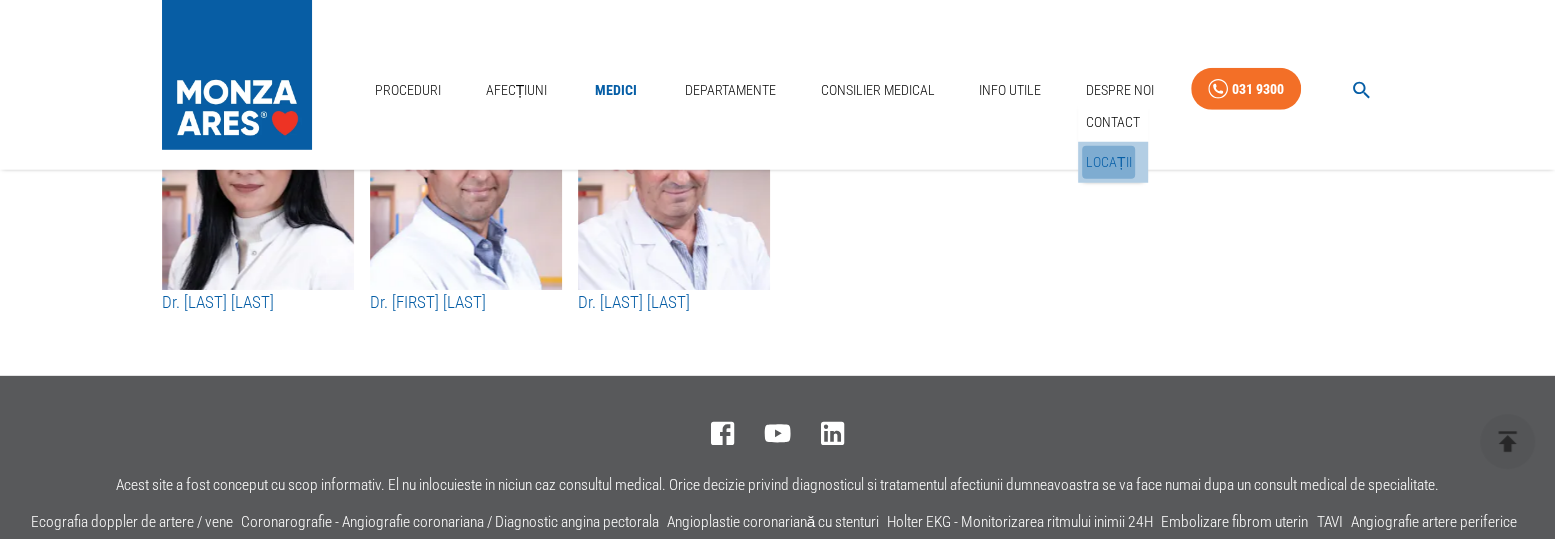 click on "Locații" at bounding box center [1109, 162] 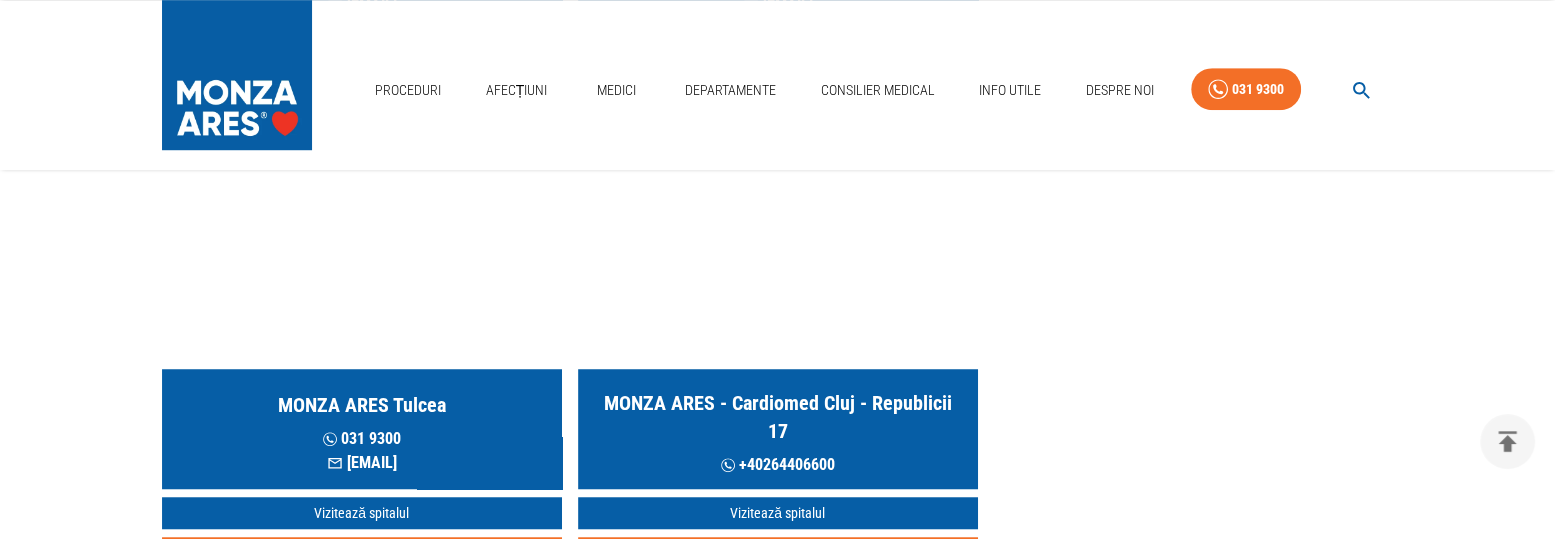 scroll, scrollTop: 1200, scrollLeft: 0, axis: vertical 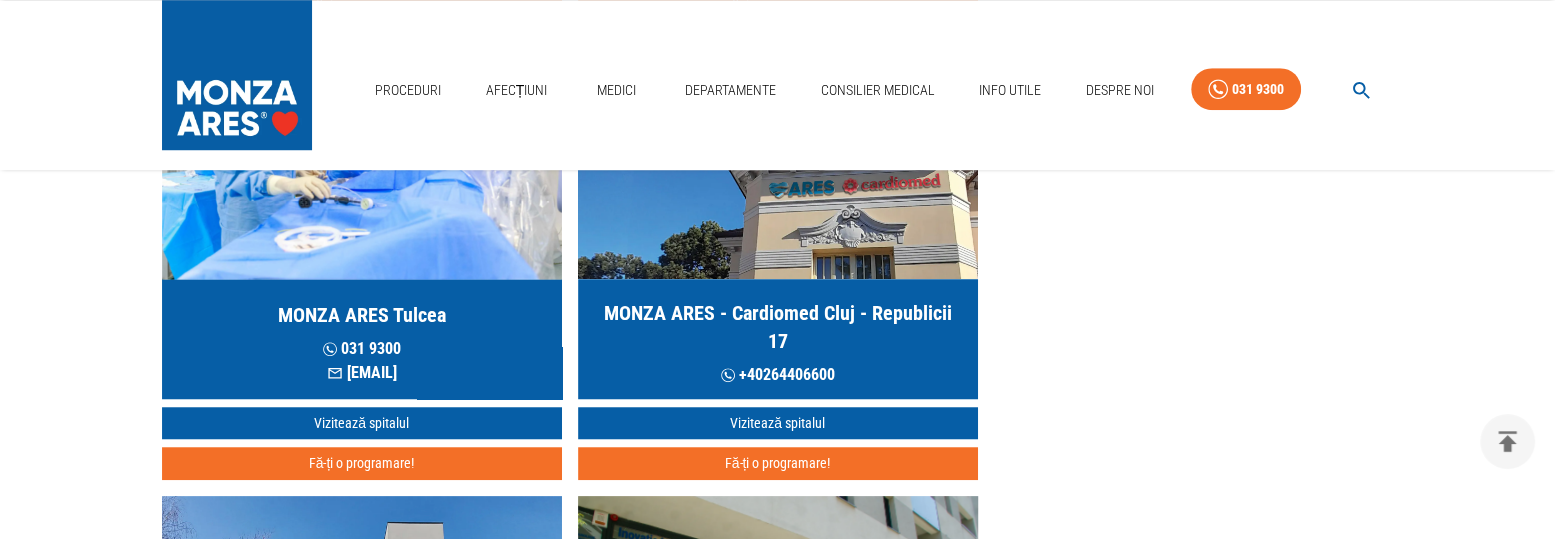 click on "MONZA ARES - Cardiomed Cluj - Republicii 17" at bounding box center (778, 327) 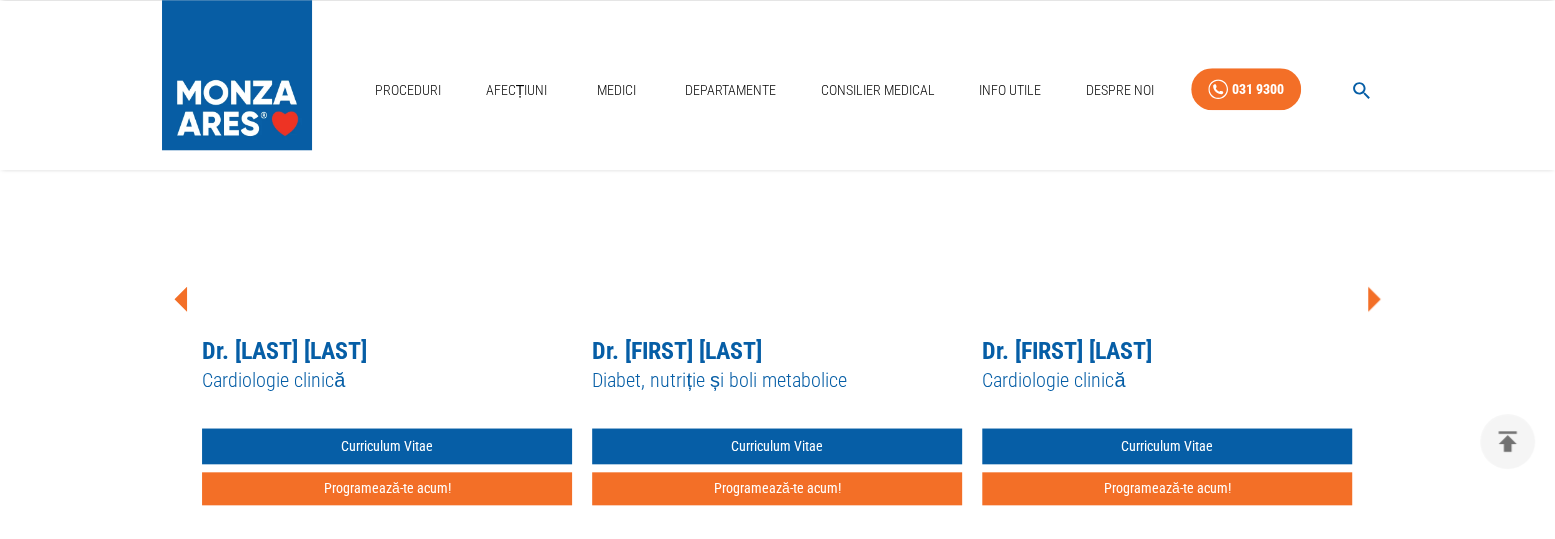 scroll, scrollTop: 1600, scrollLeft: 0, axis: vertical 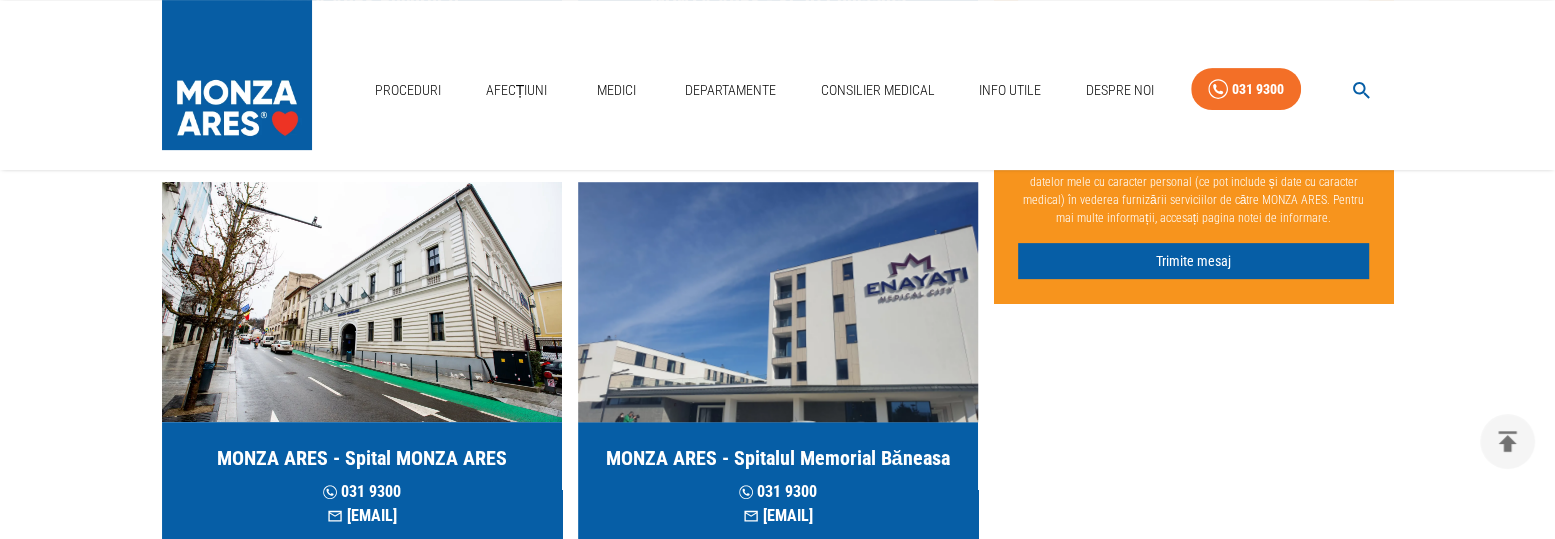 click at bounding box center [362, 302] 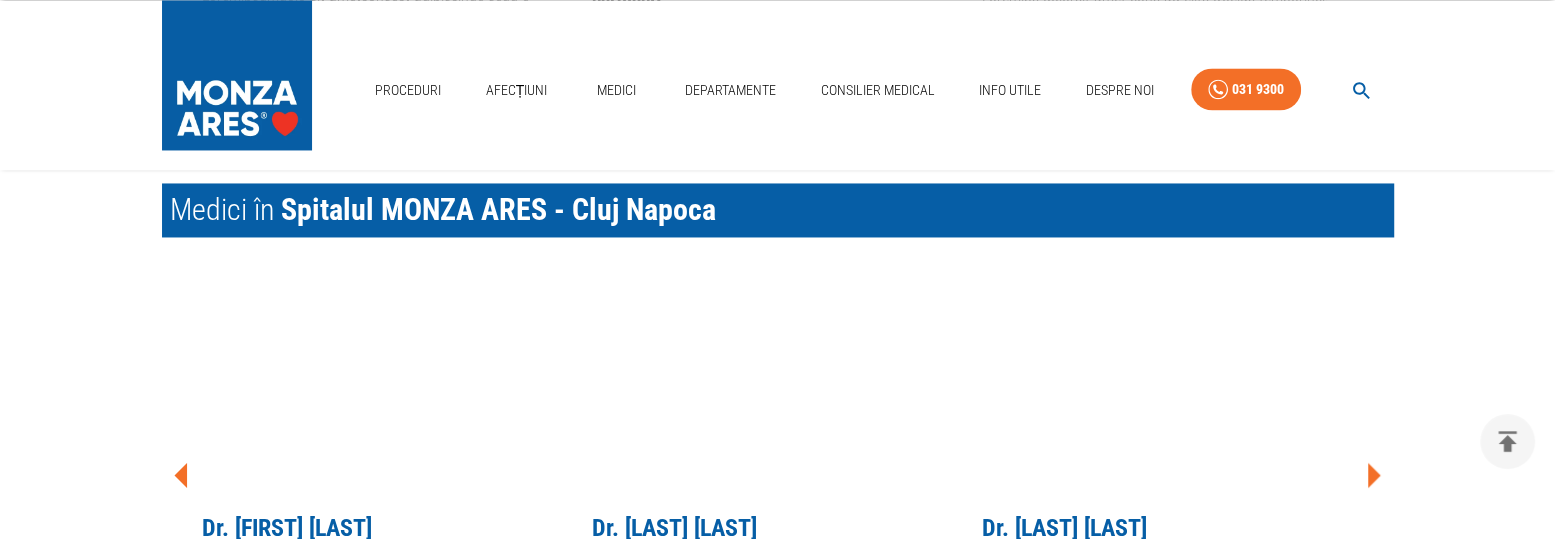 scroll, scrollTop: 2600, scrollLeft: 0, axis: vertical 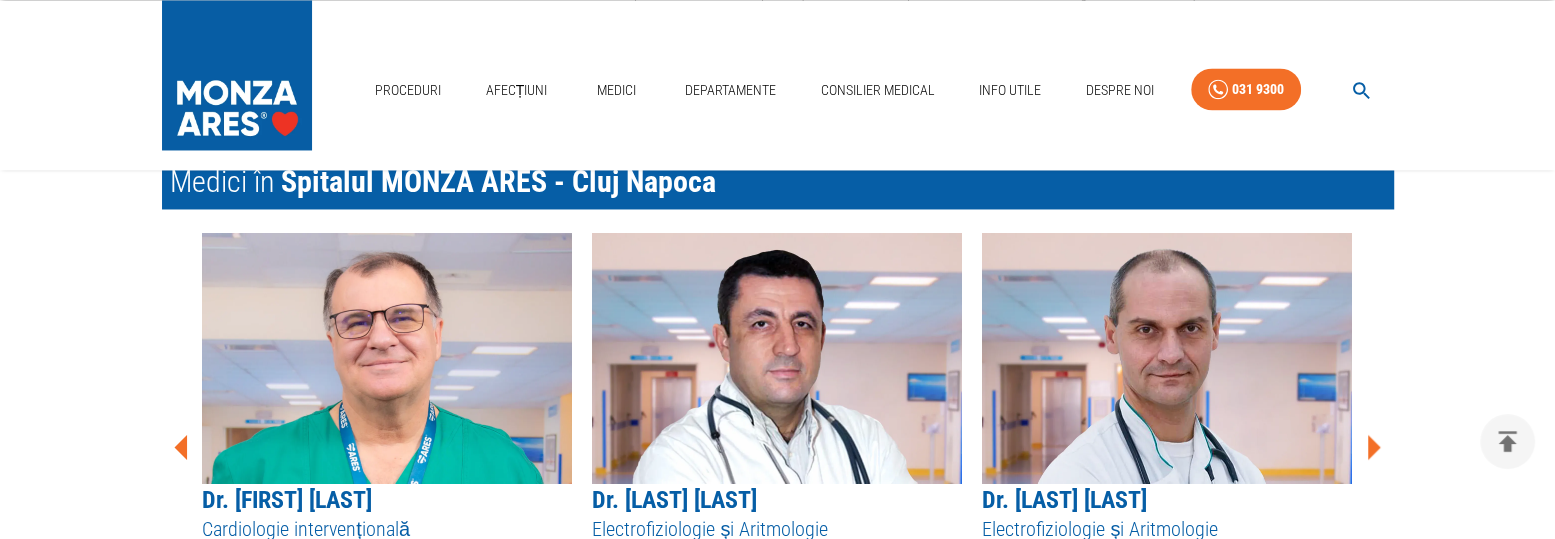 click 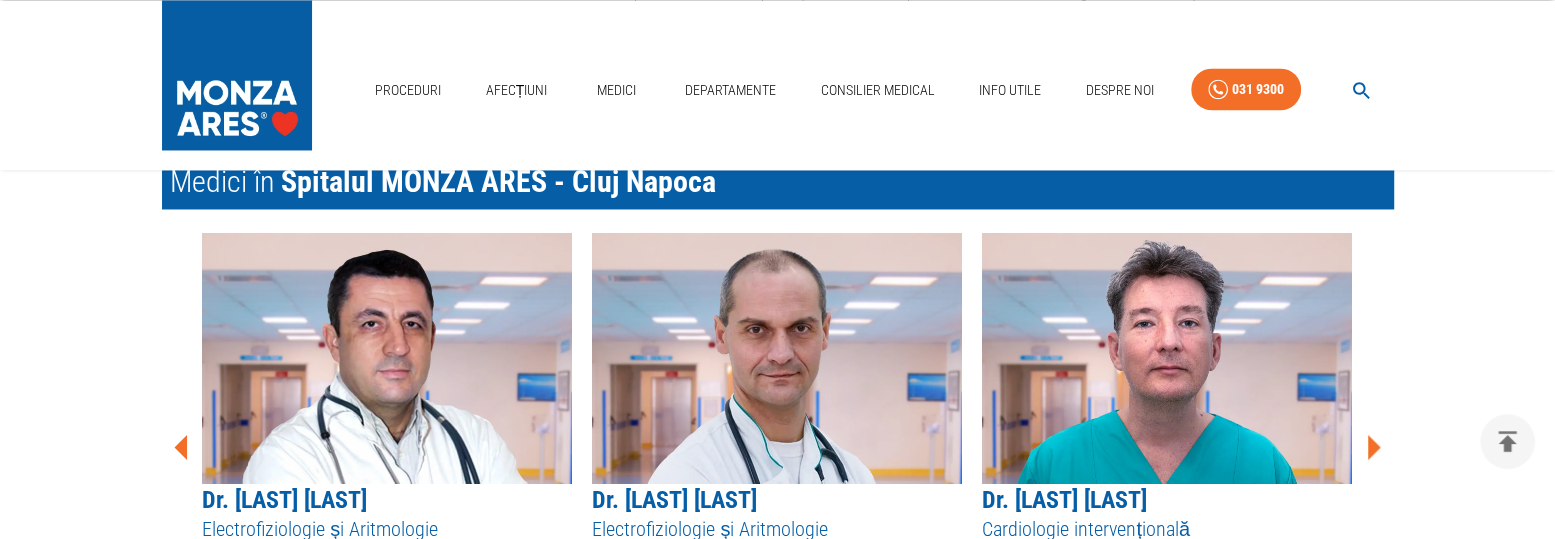 click 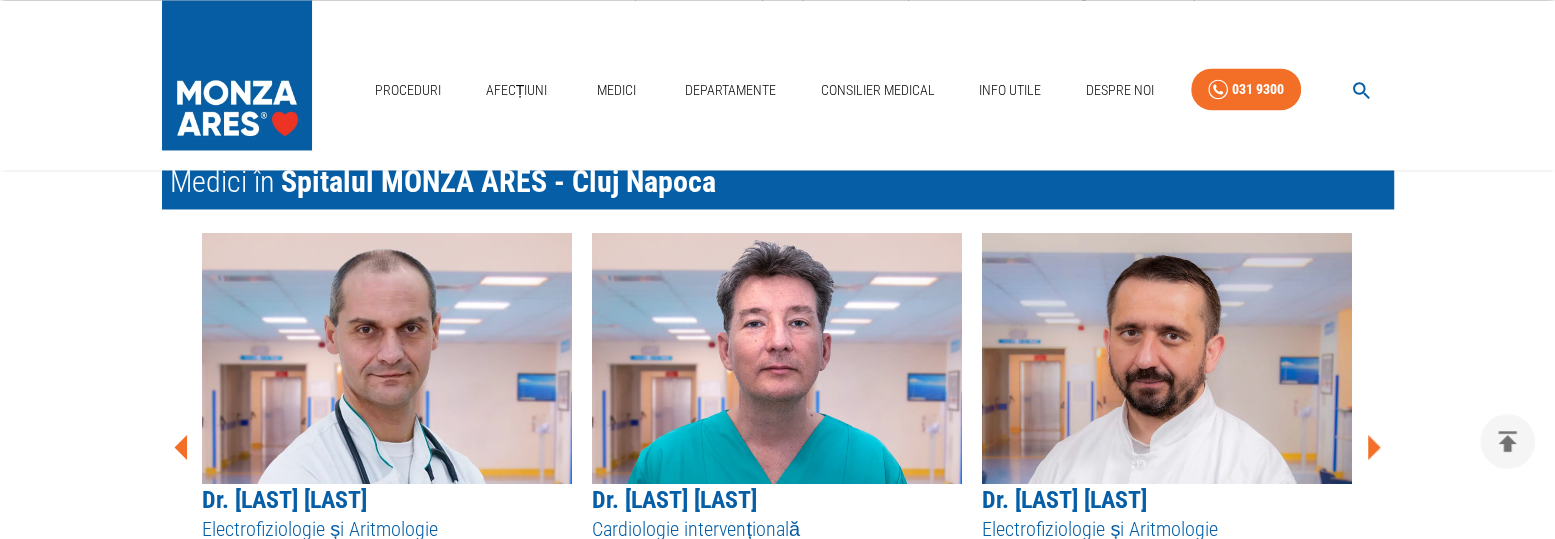 click 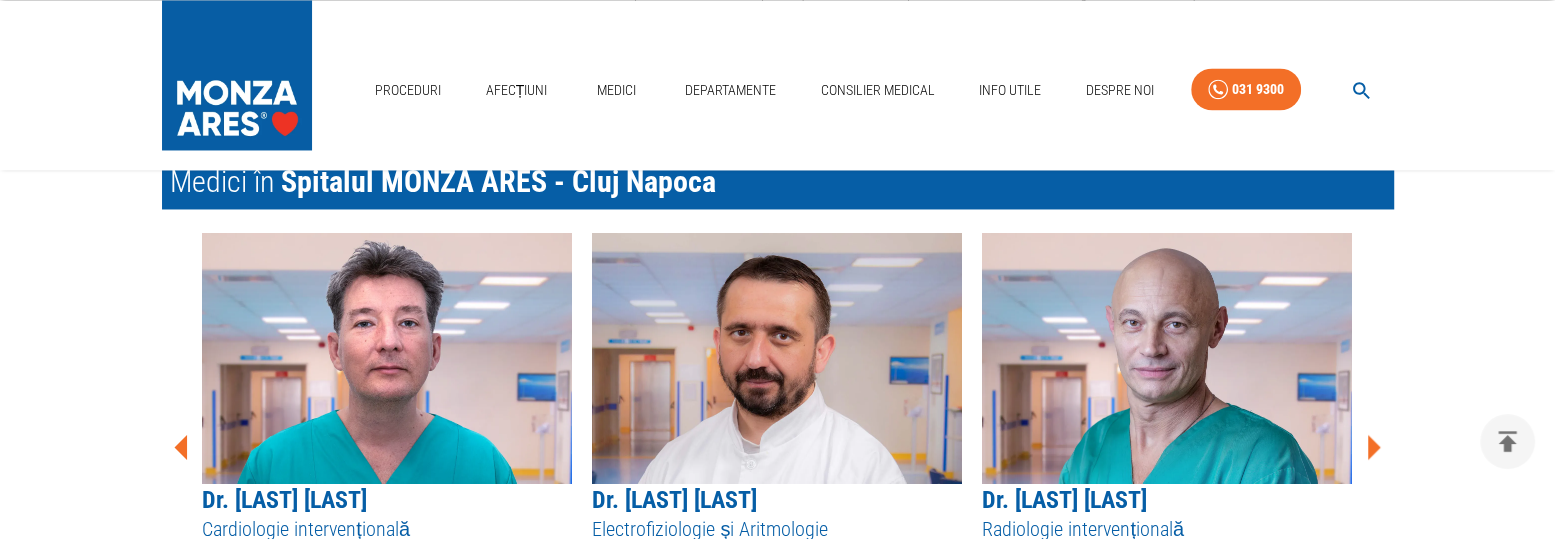 click 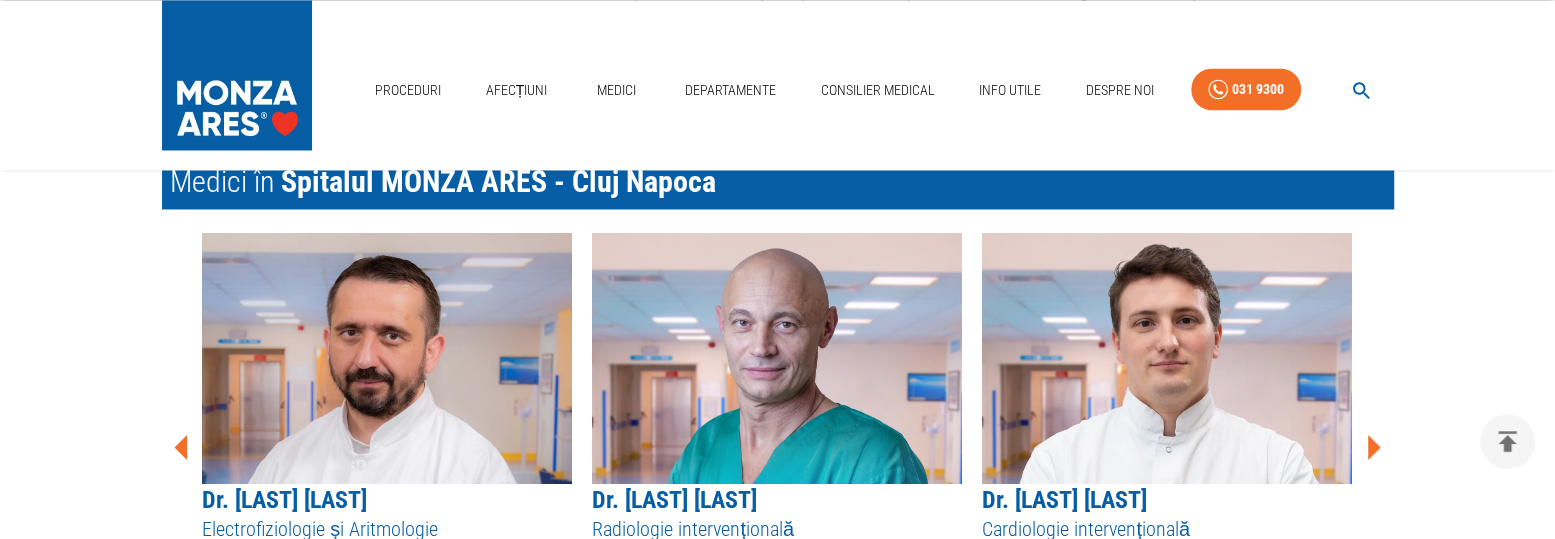 click 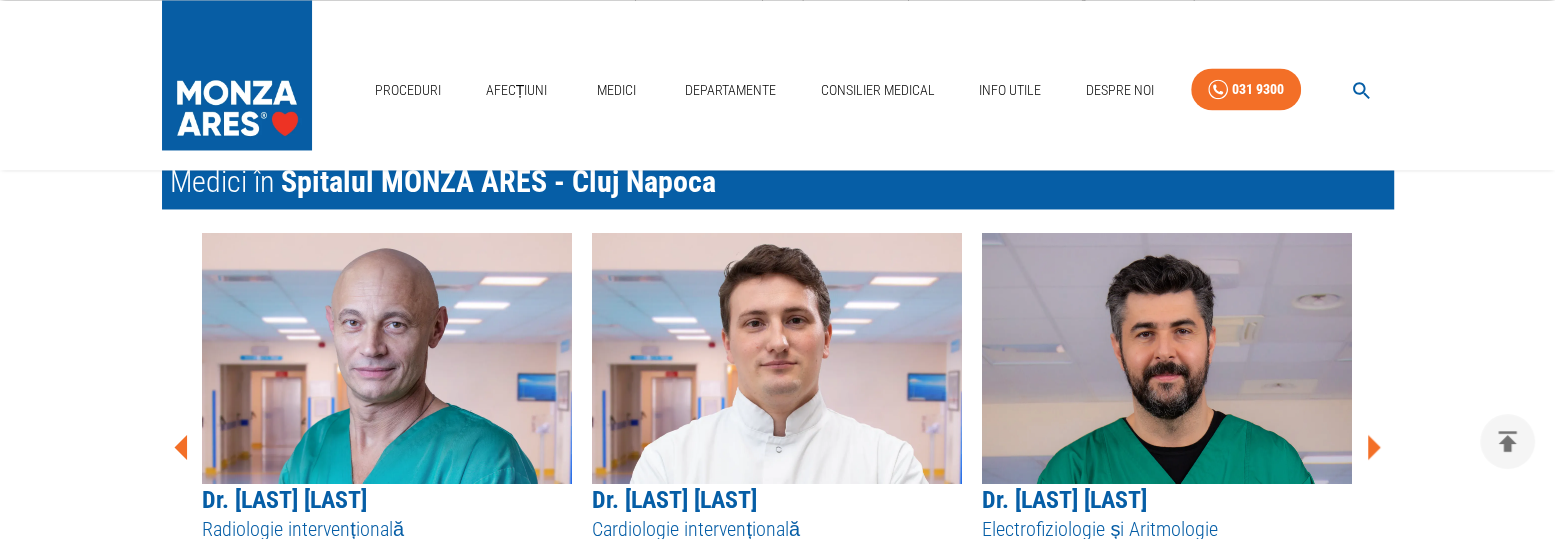 click 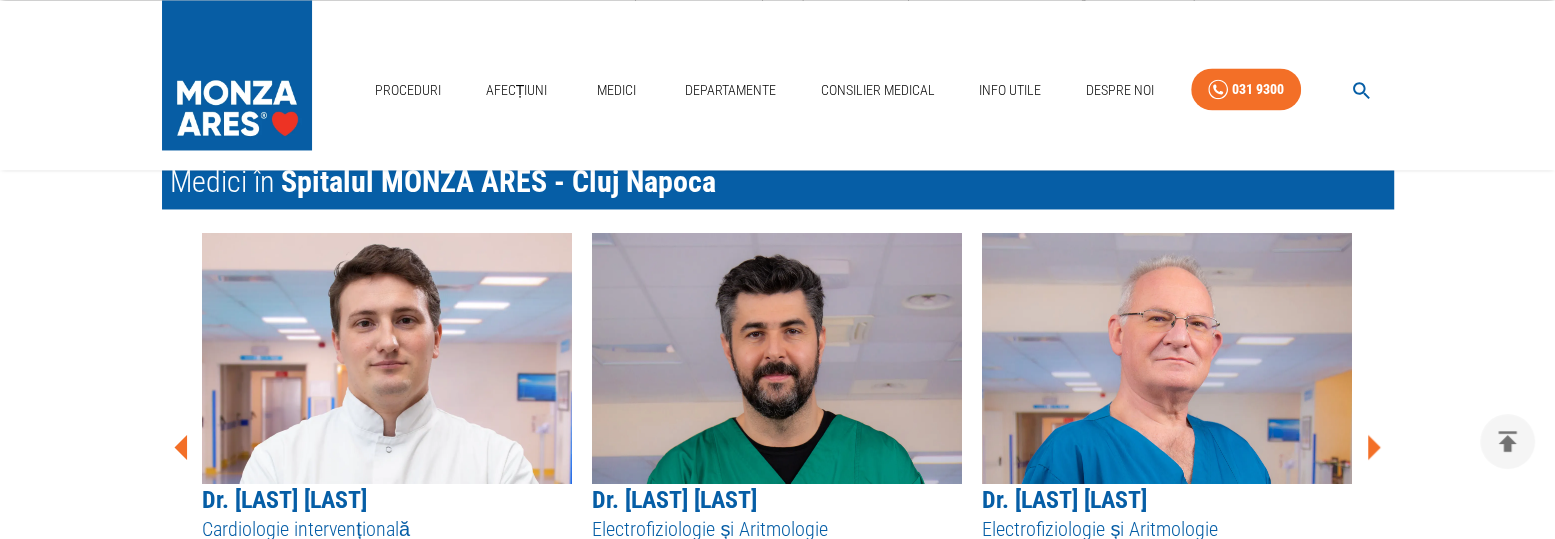 click 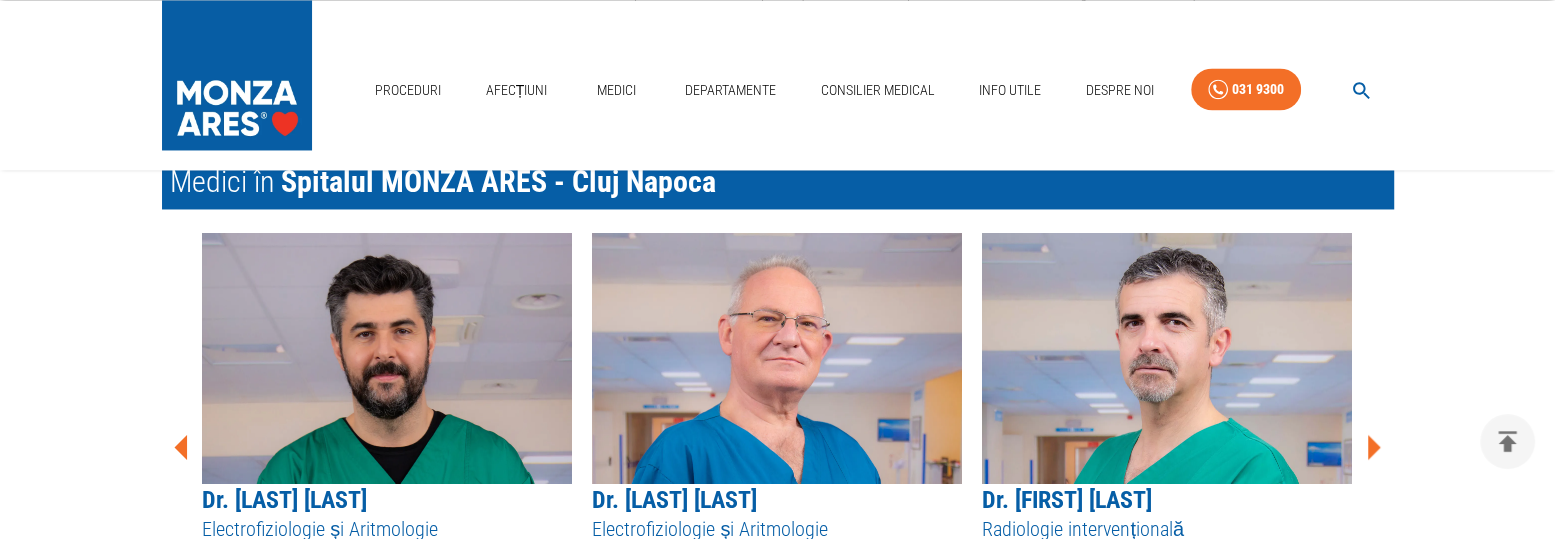 click 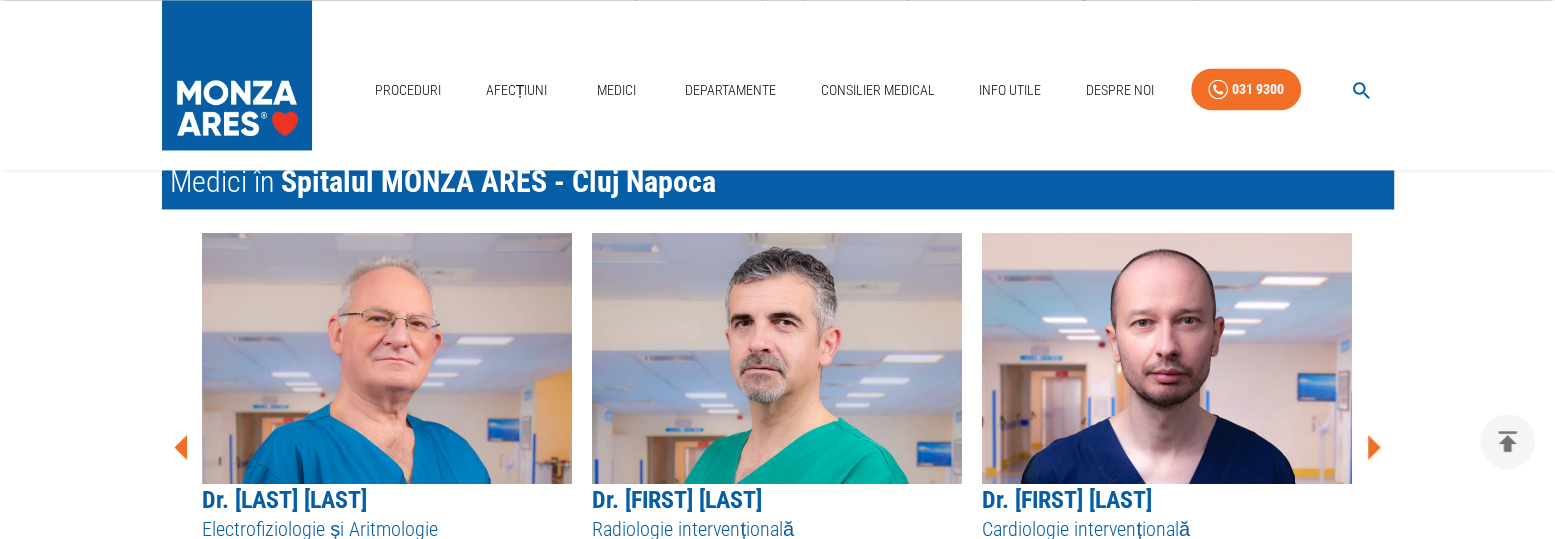 click 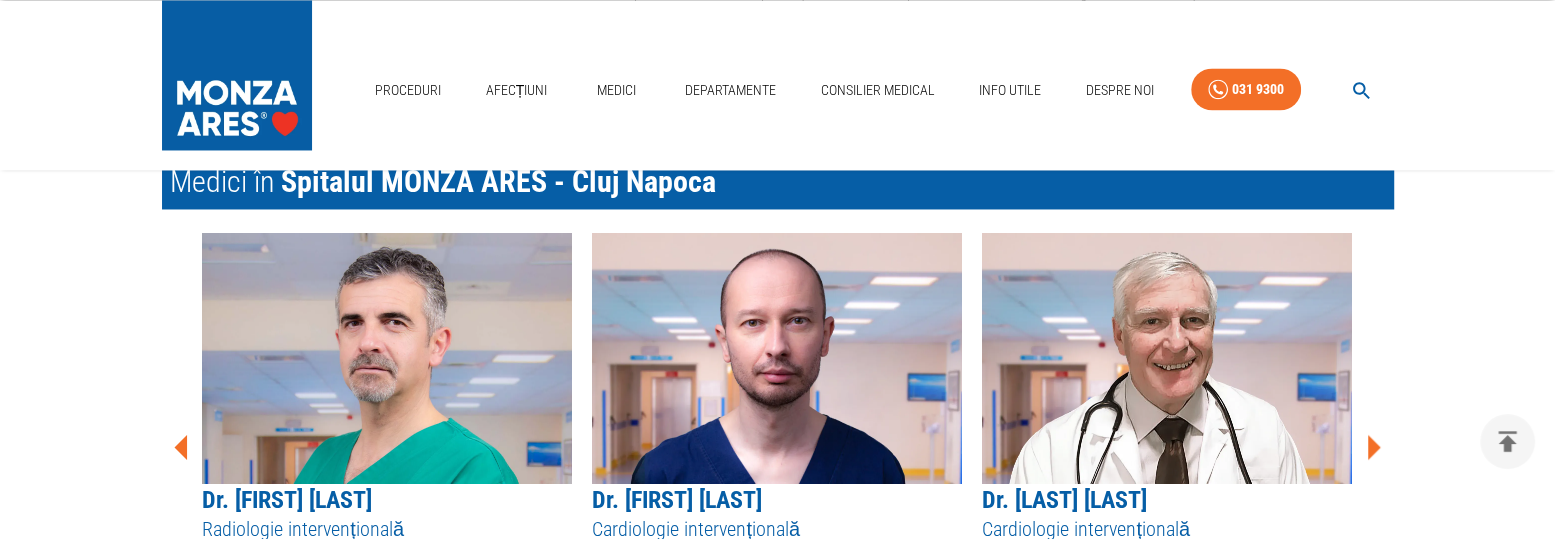 click 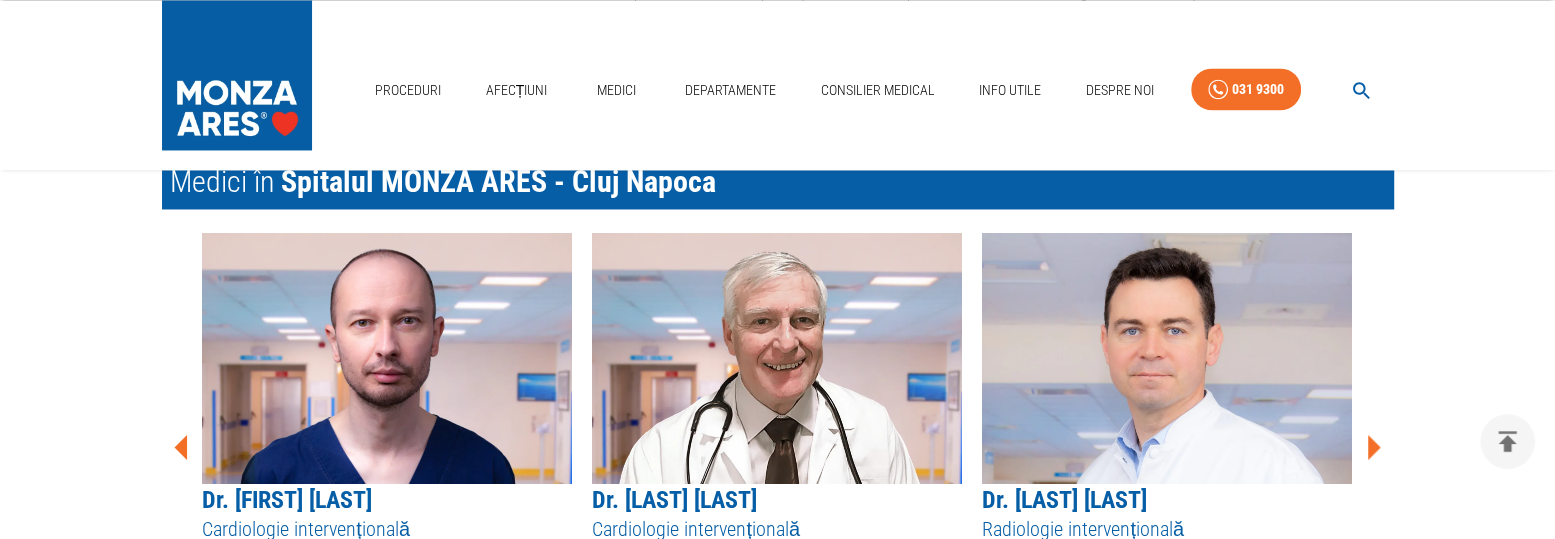 click 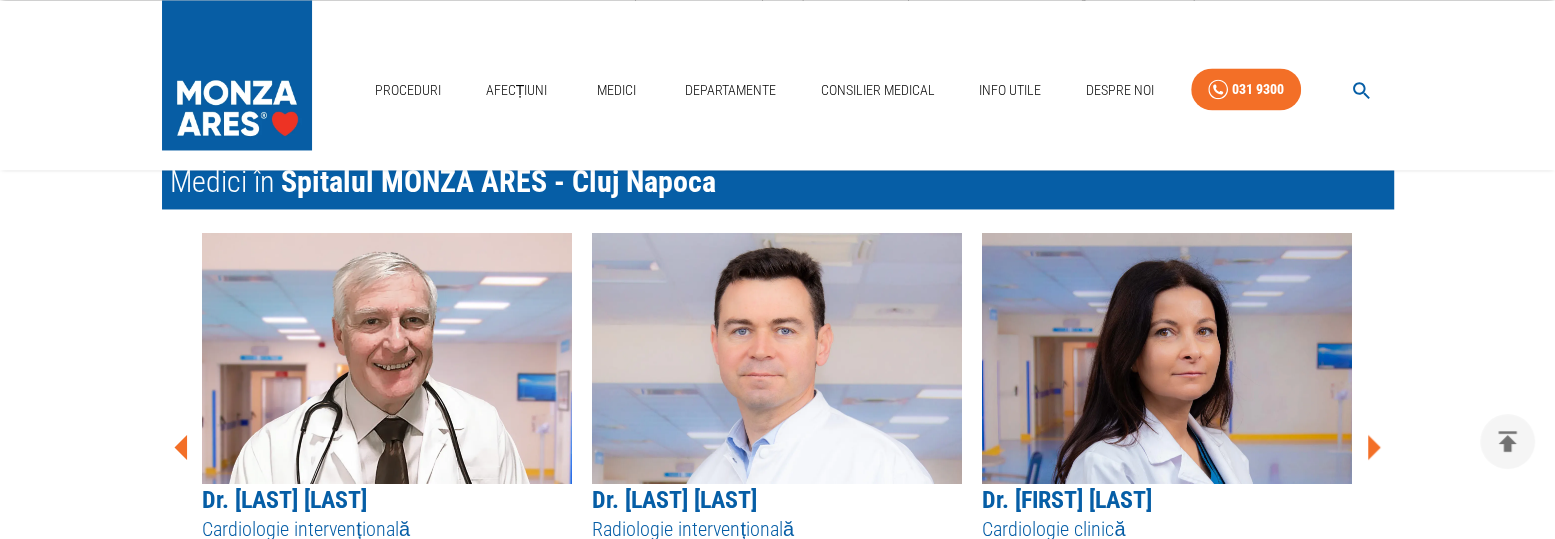 click 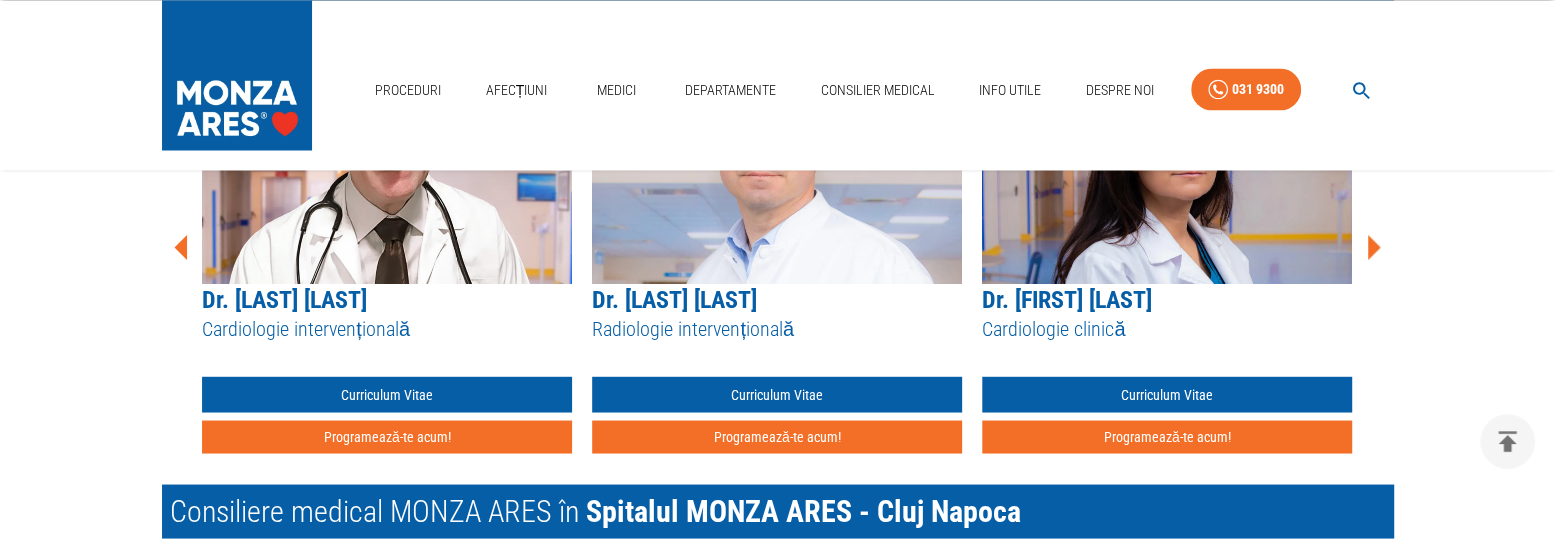 click at bounding box center [1167, 158] 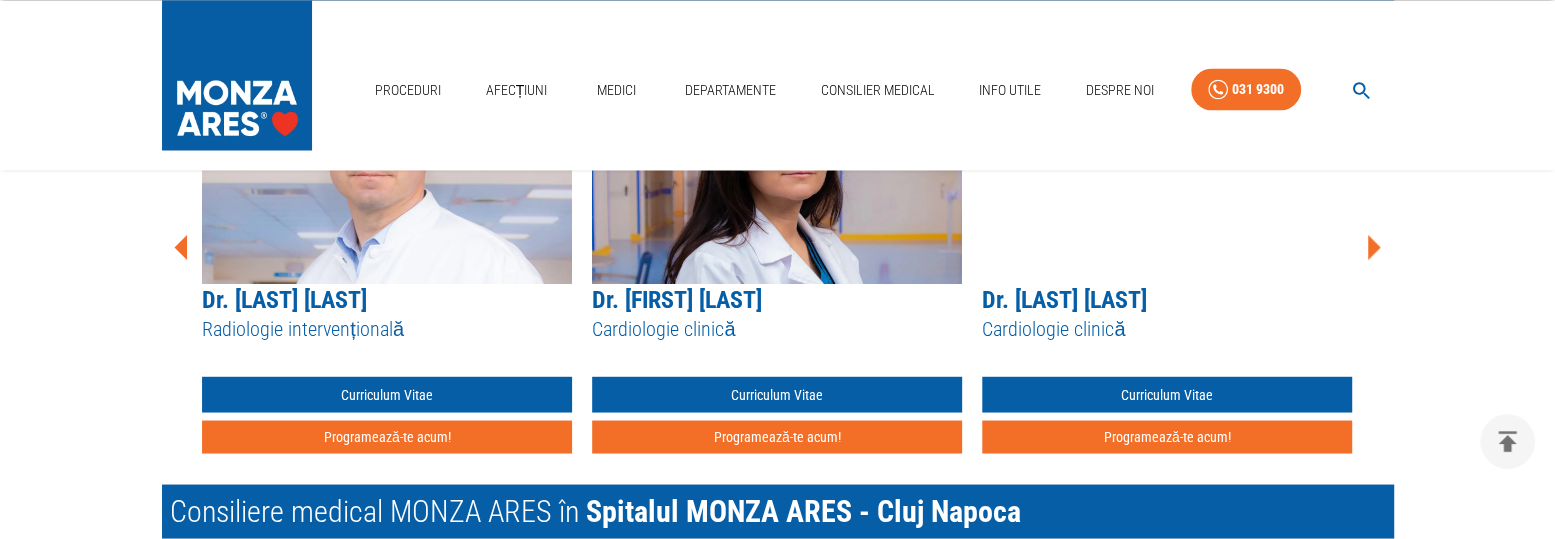 click at bounding box center (777, 158) 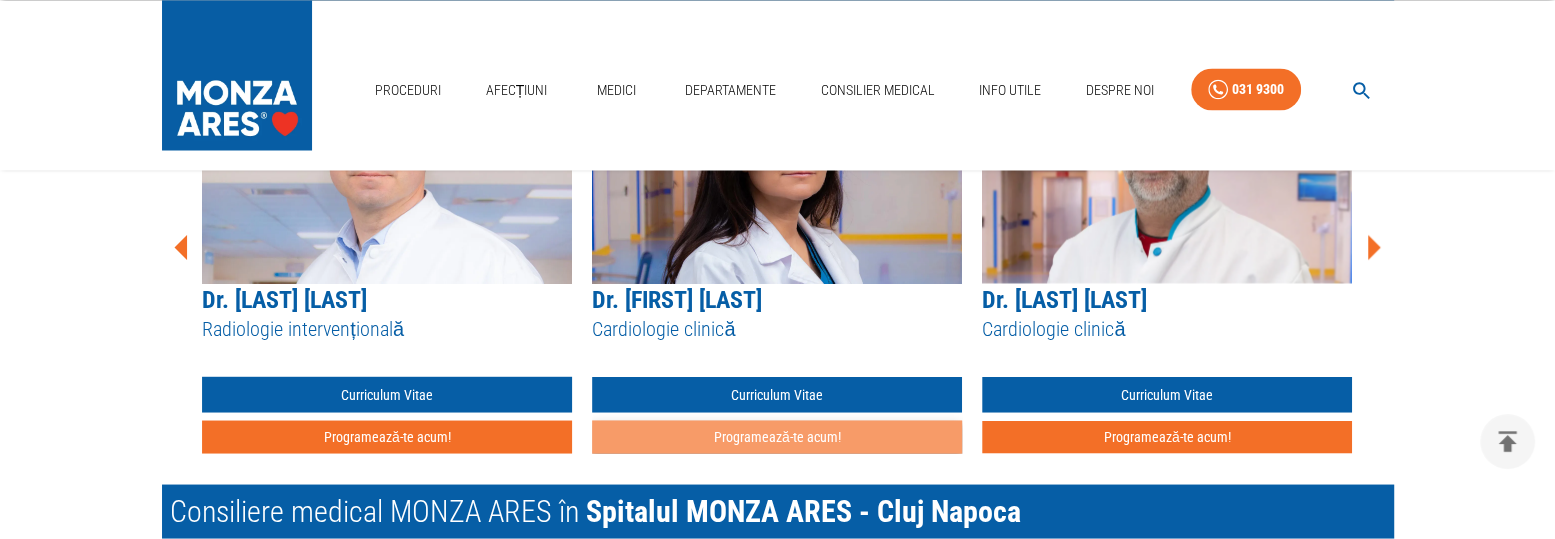 click on "Programează-te acum!" at bounding box center (777, 436) 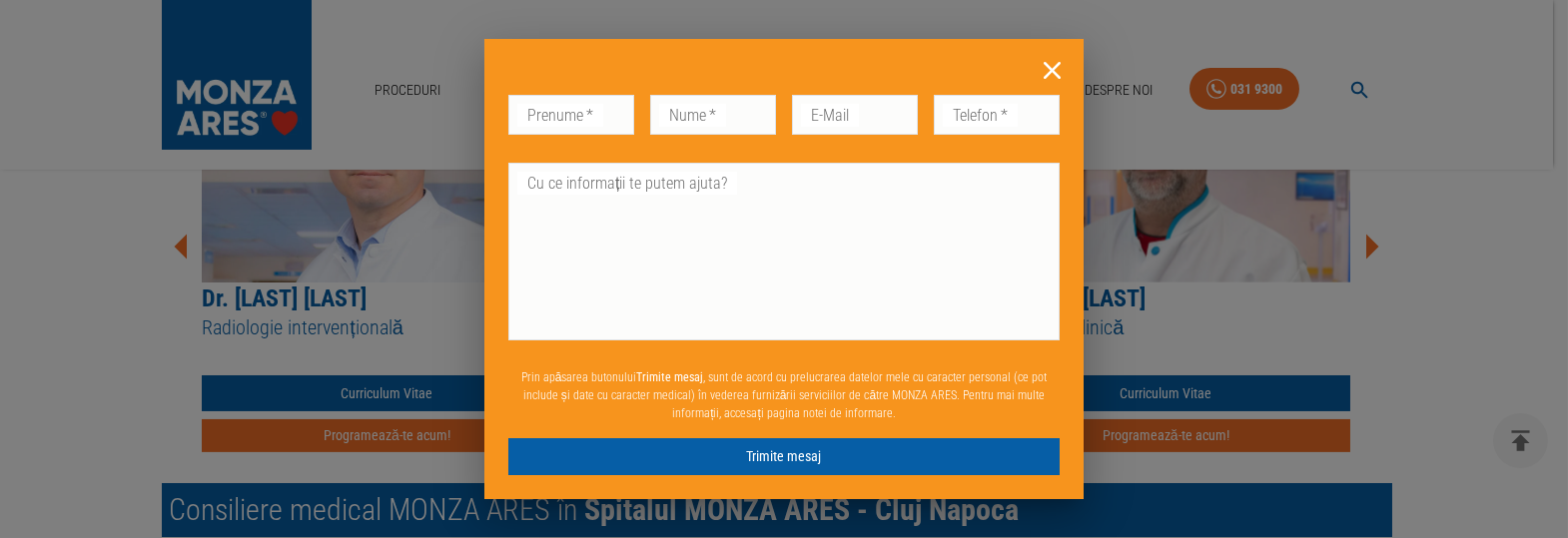 drag, startPoint x: 1049, startPoint y: 75, endPoint x: 1278, endPoint y: 302, distance: 322.444 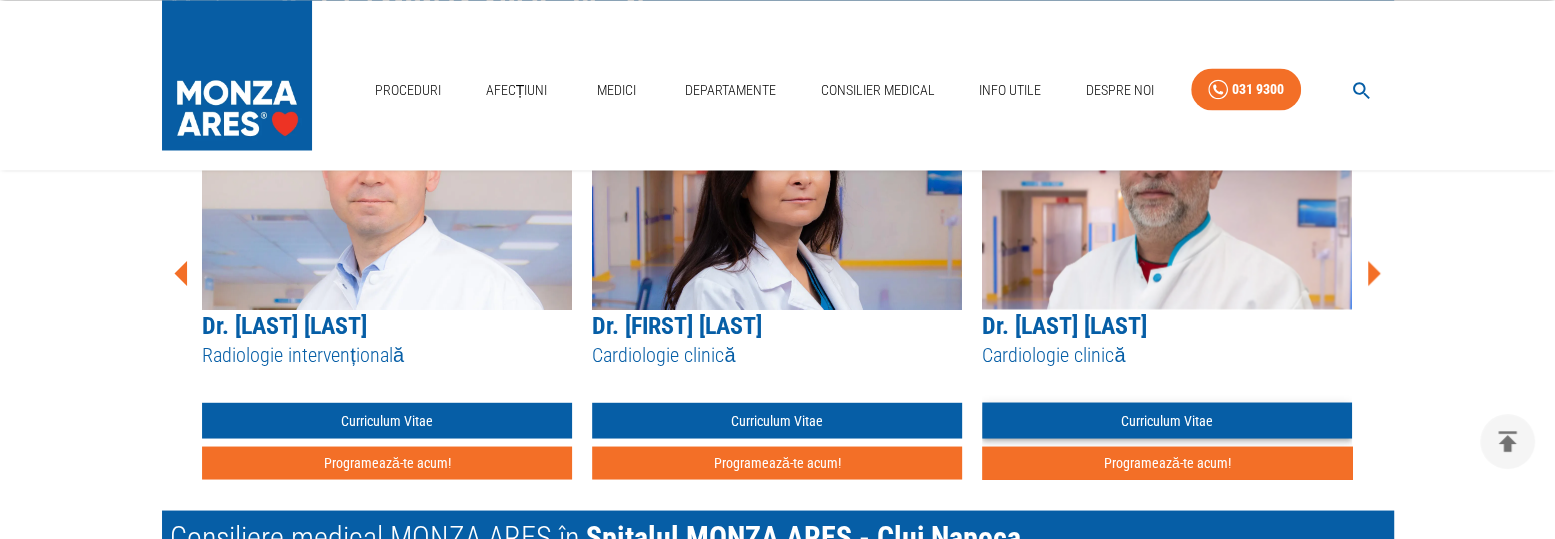 scroll, scrollTop: 2600, scrollLeft: 0, axis: vertical 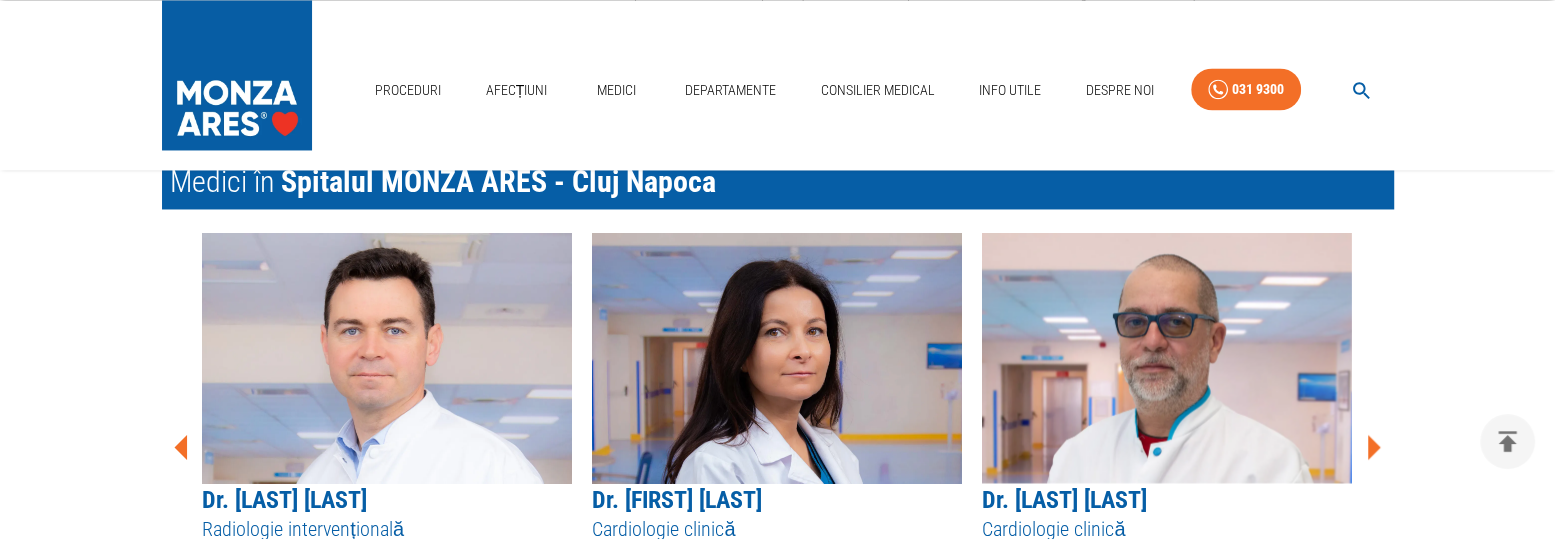 click 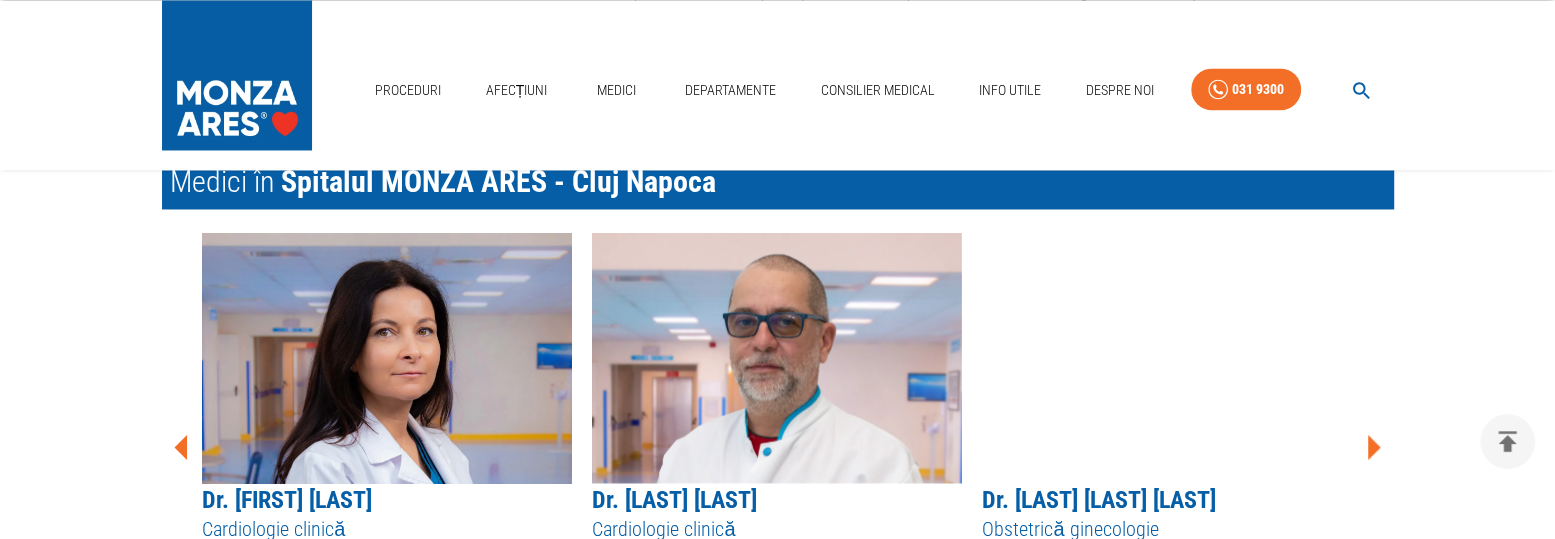 click 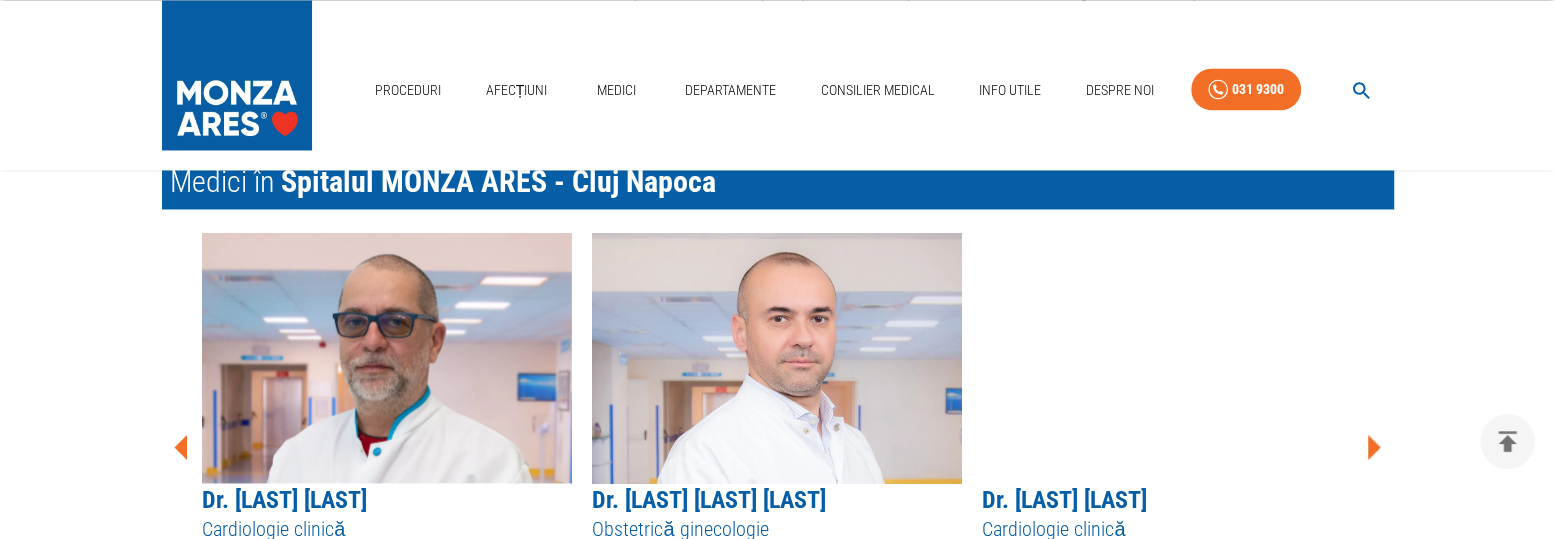 click 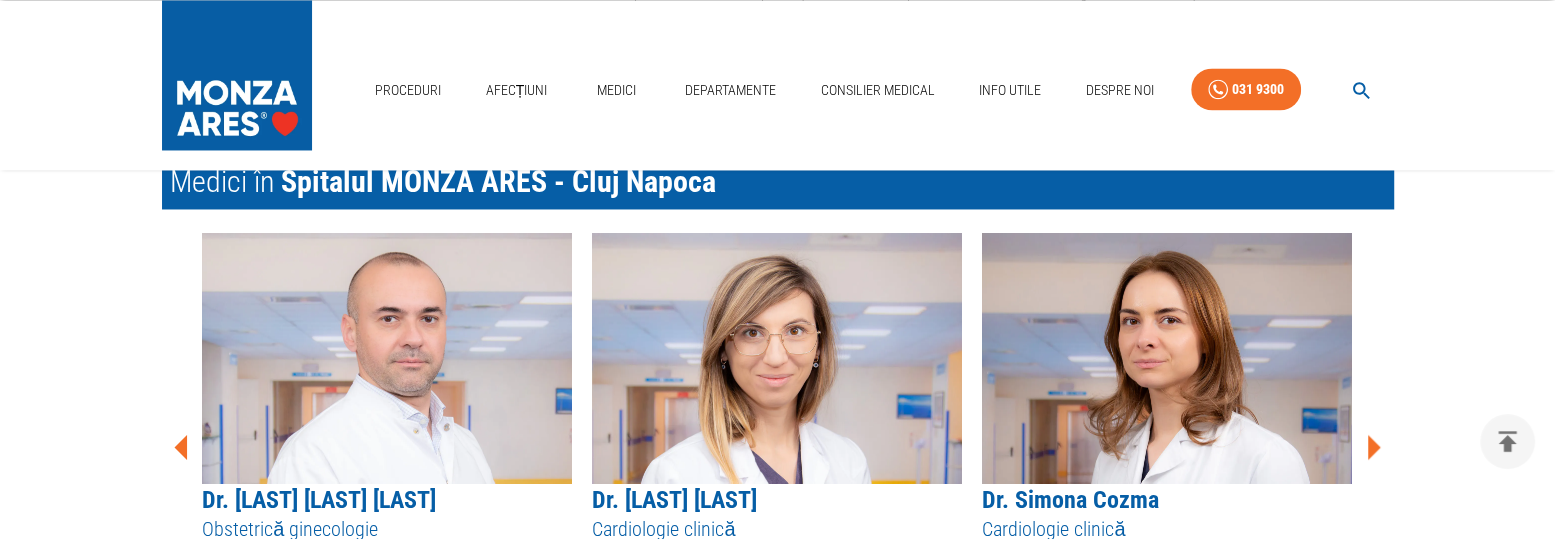 click 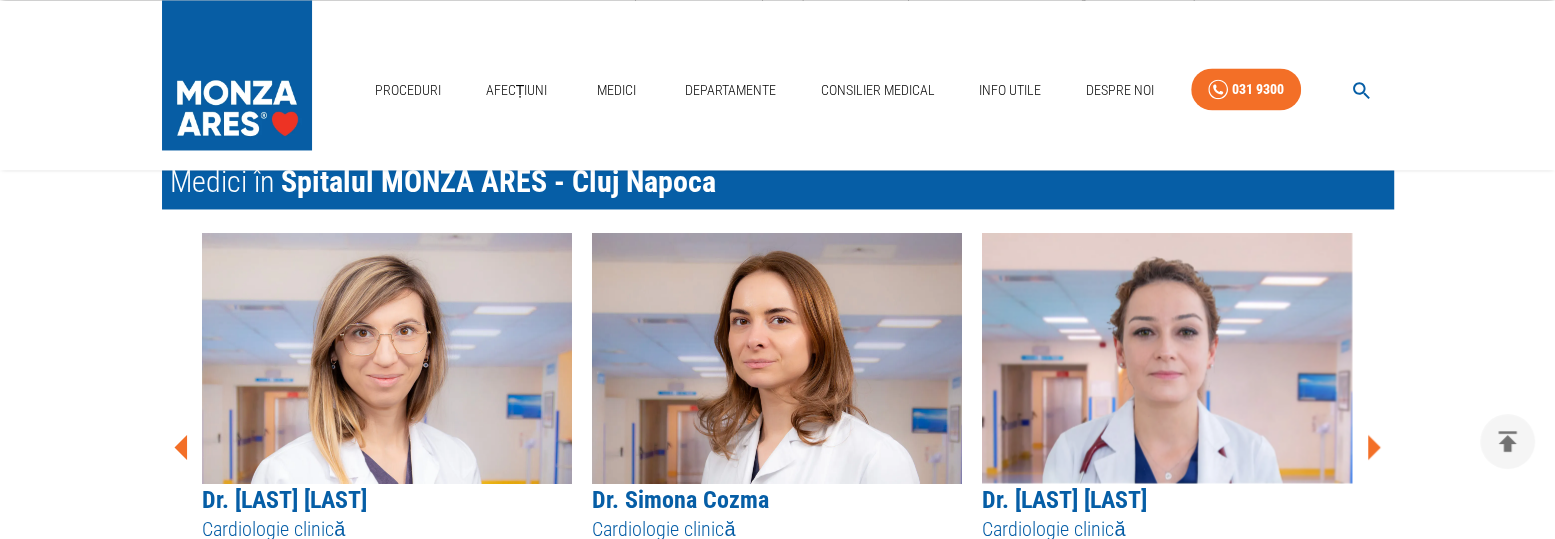 click 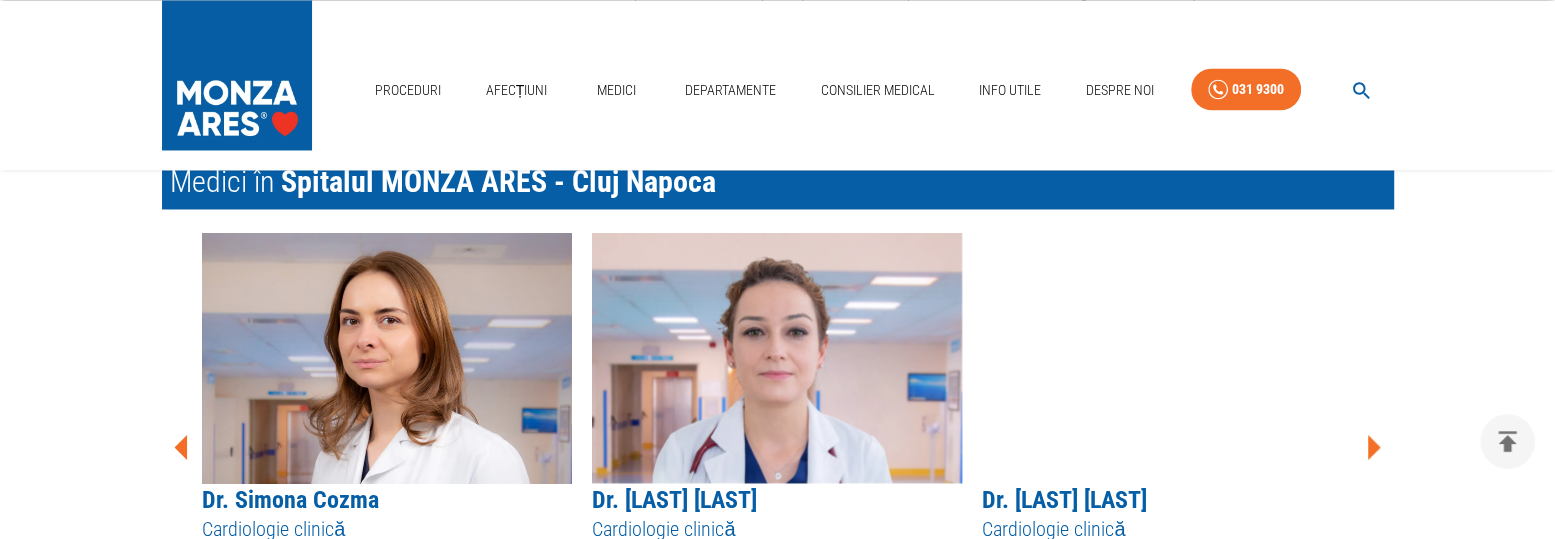 click 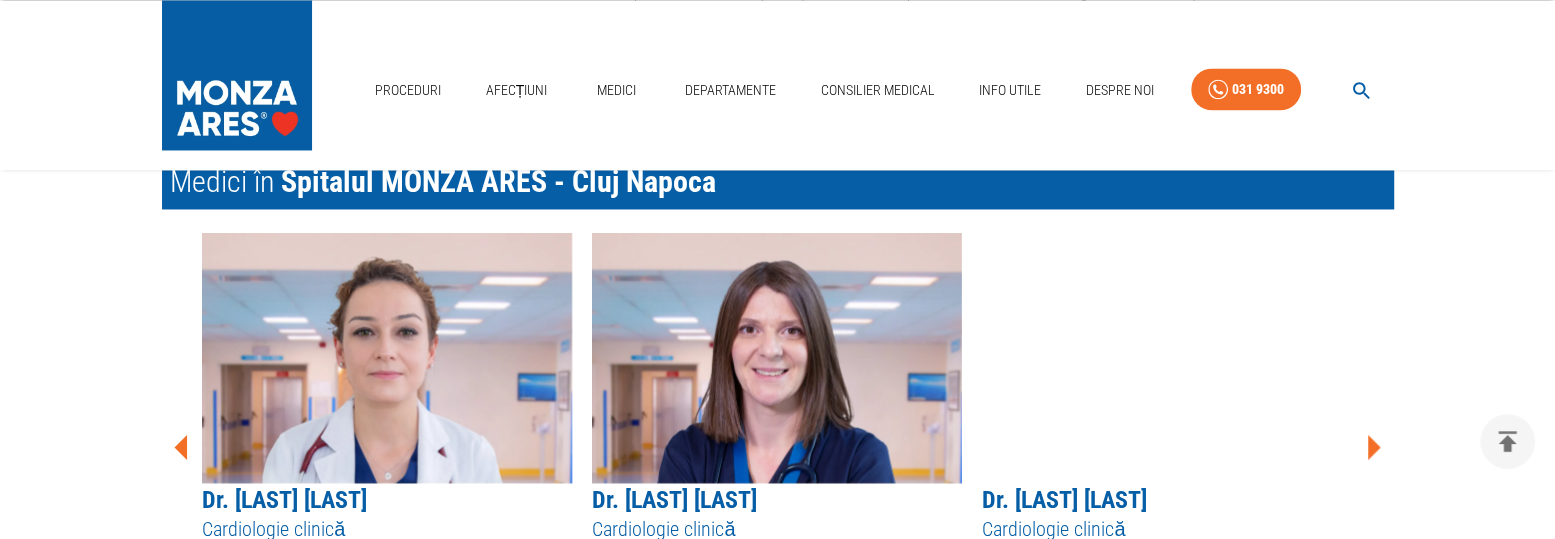click 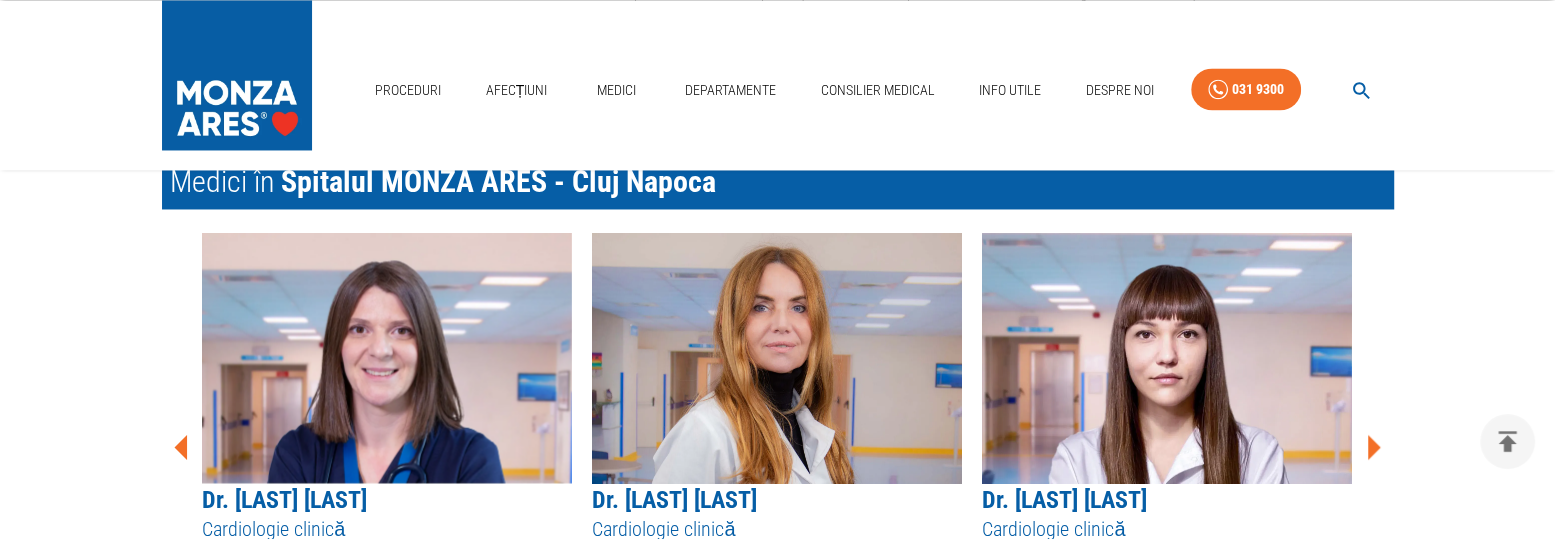 click 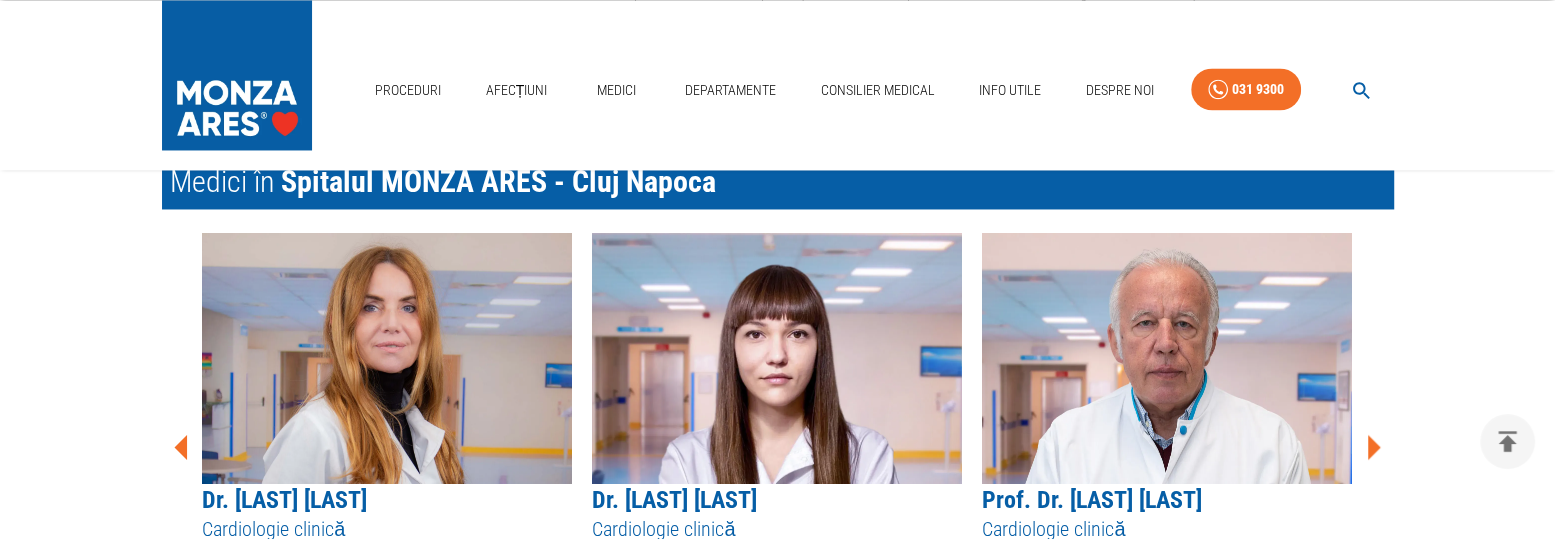 click 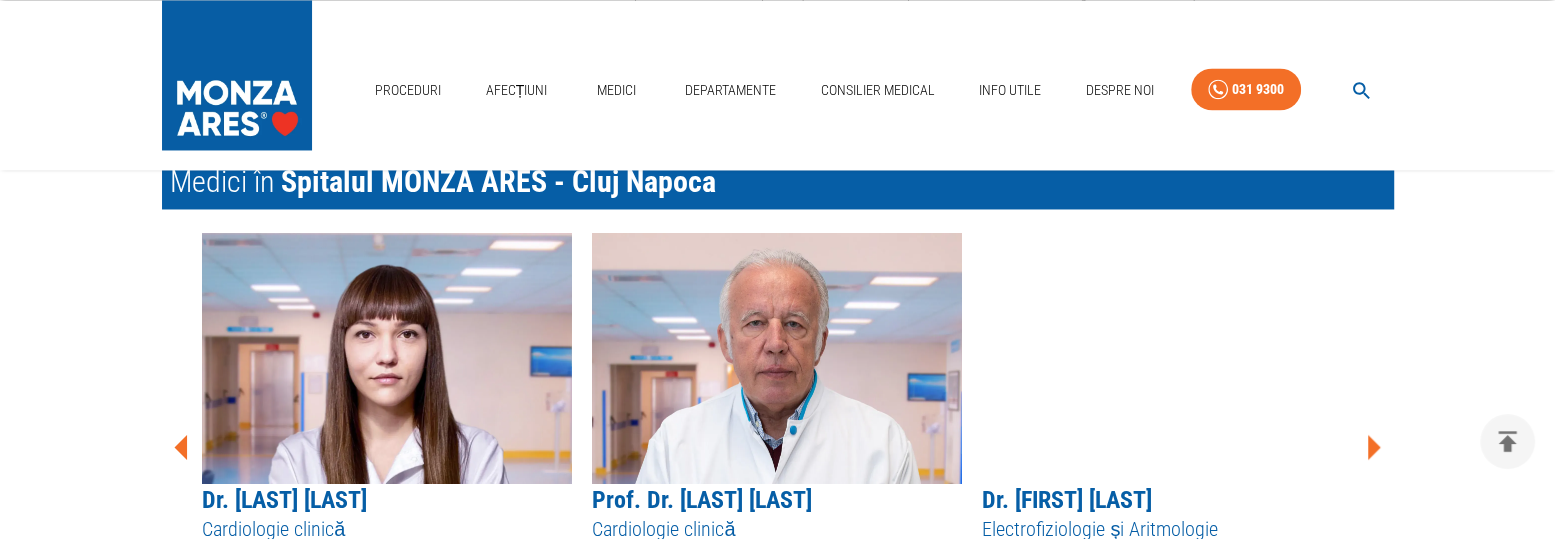 click 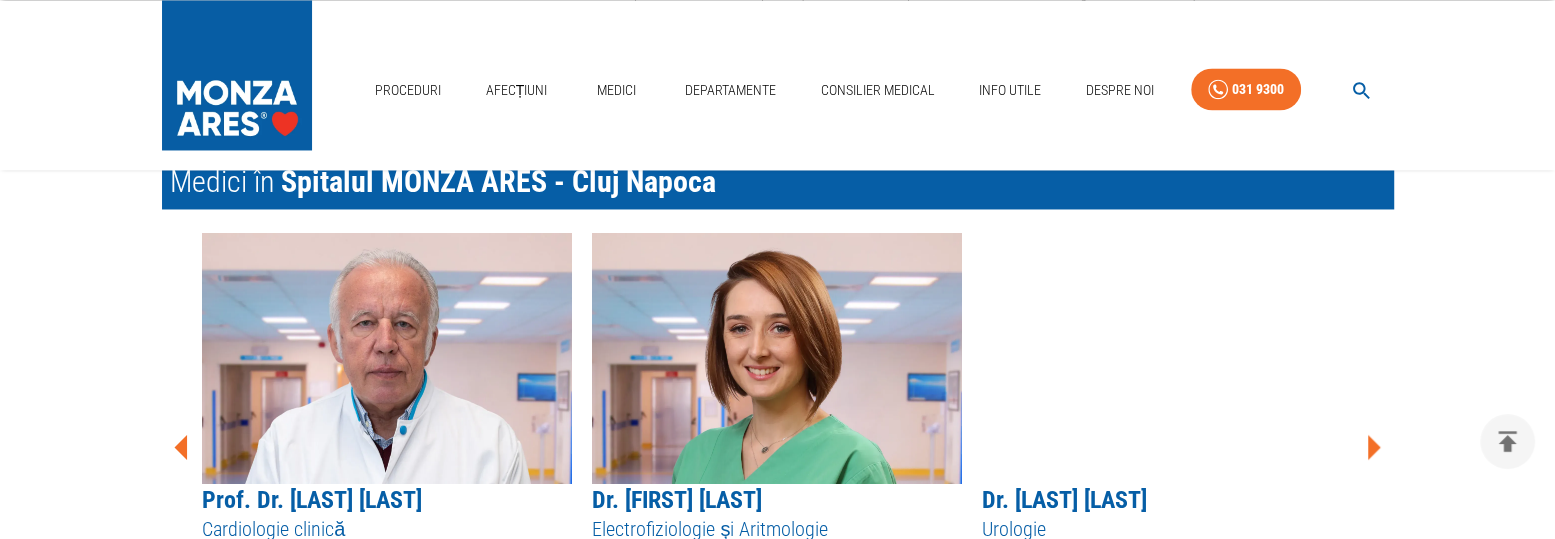 click 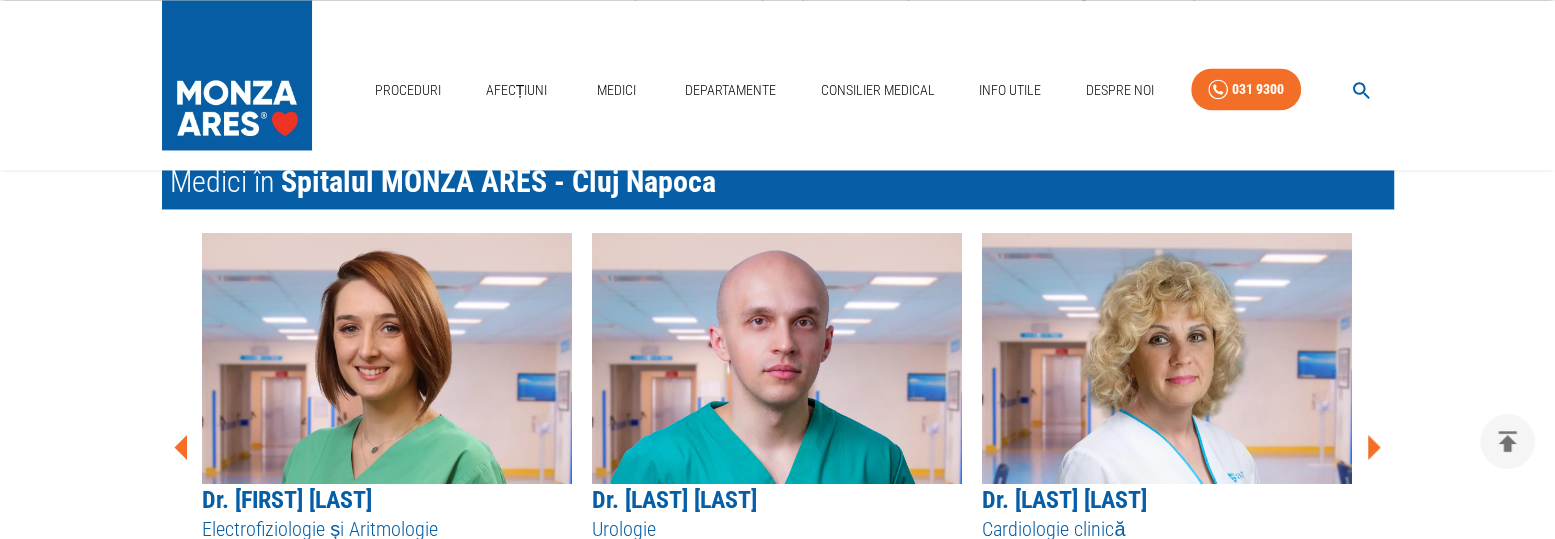 click 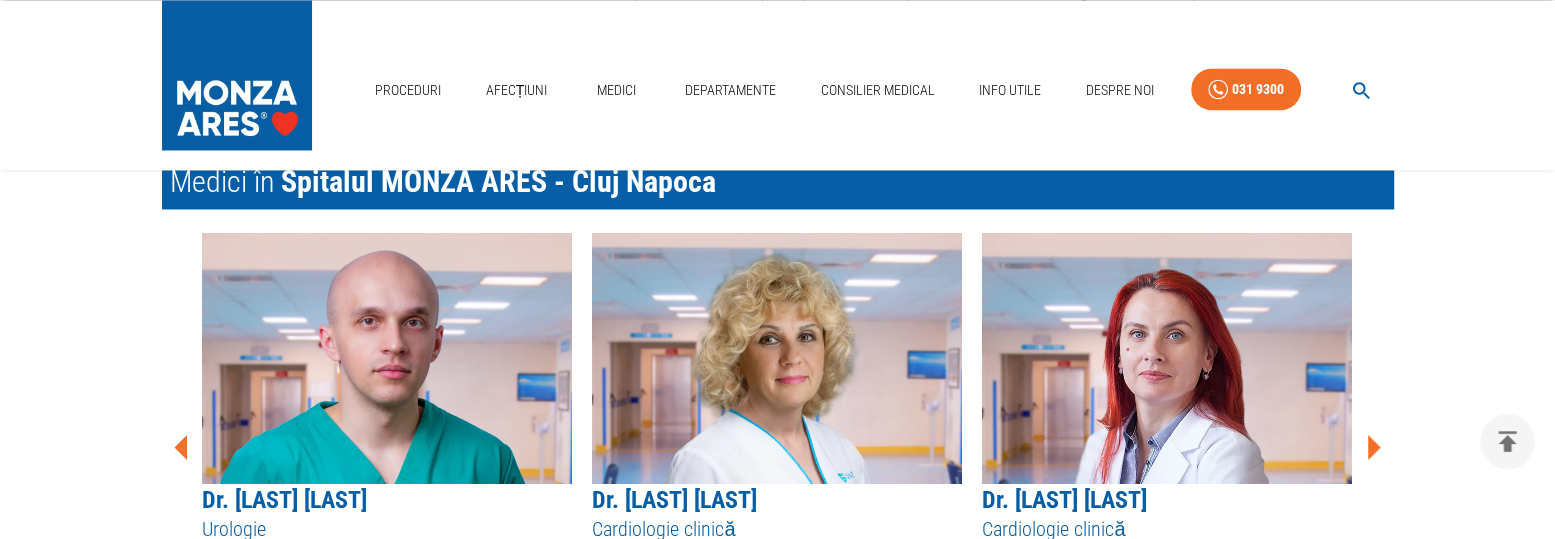 click 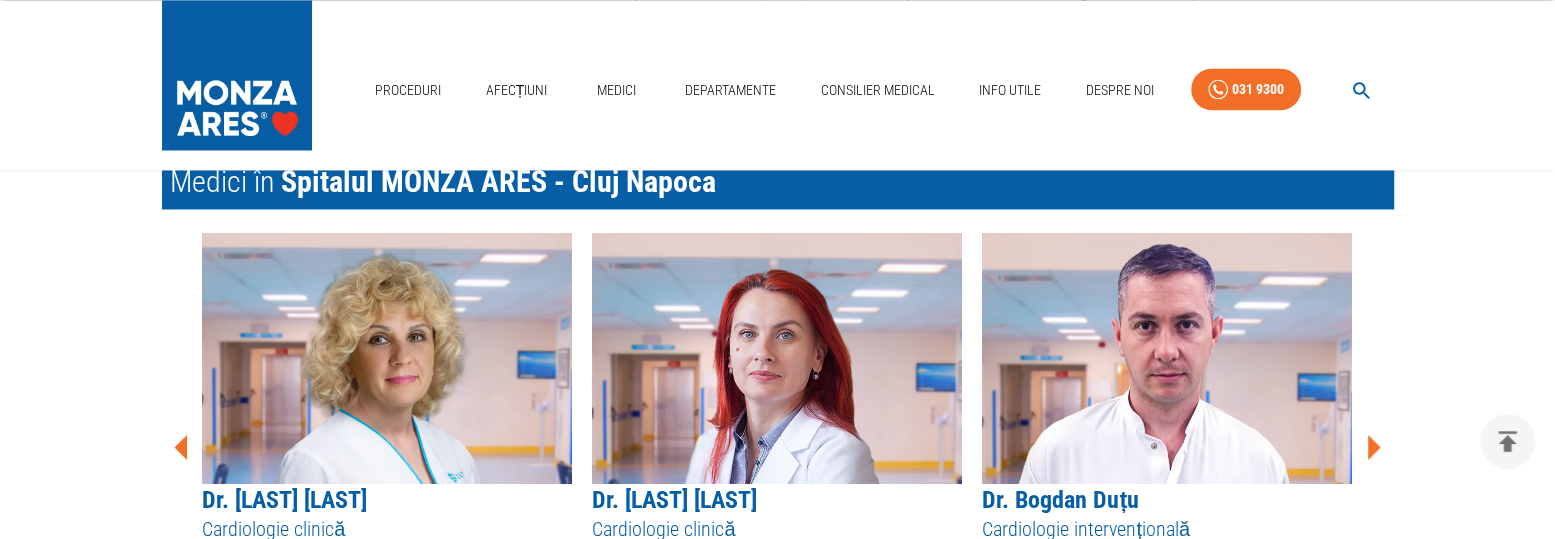 click 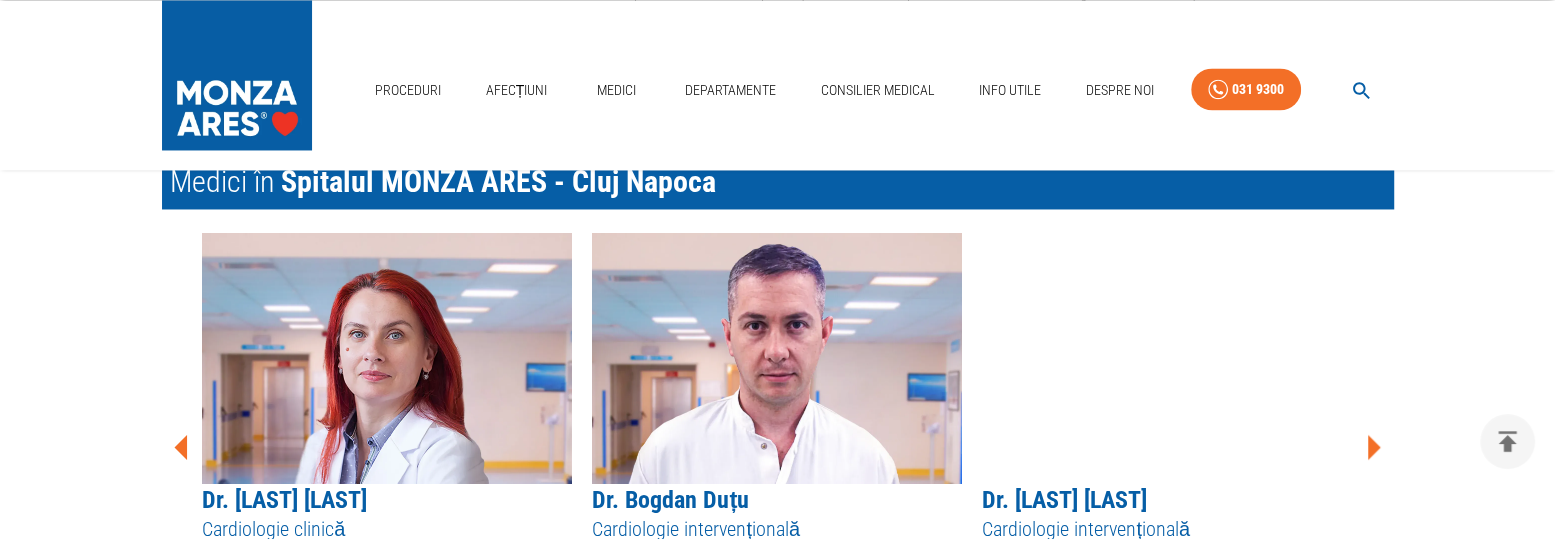click 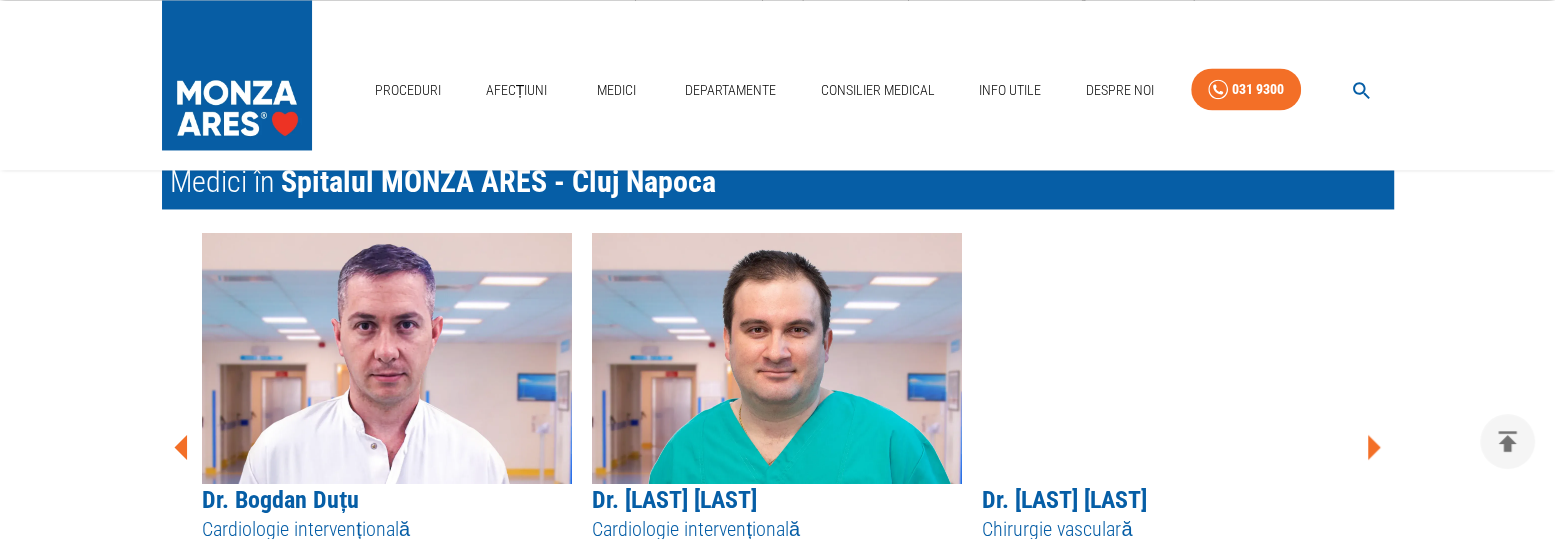 click 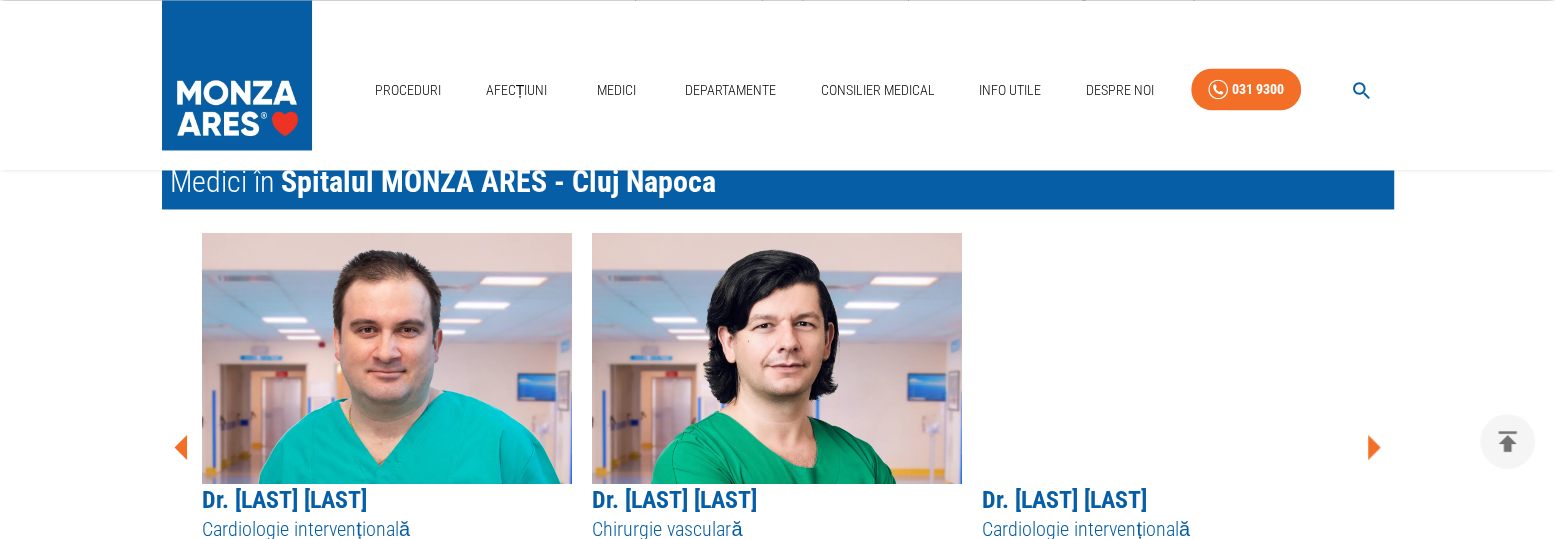 click 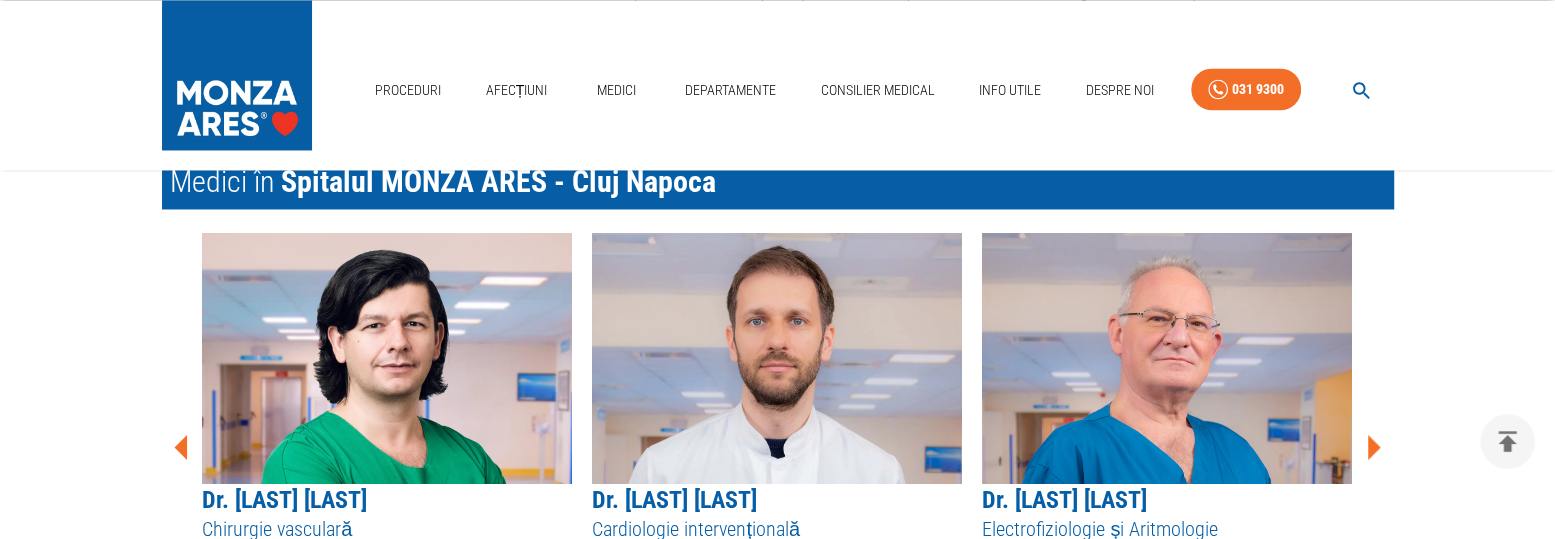 click 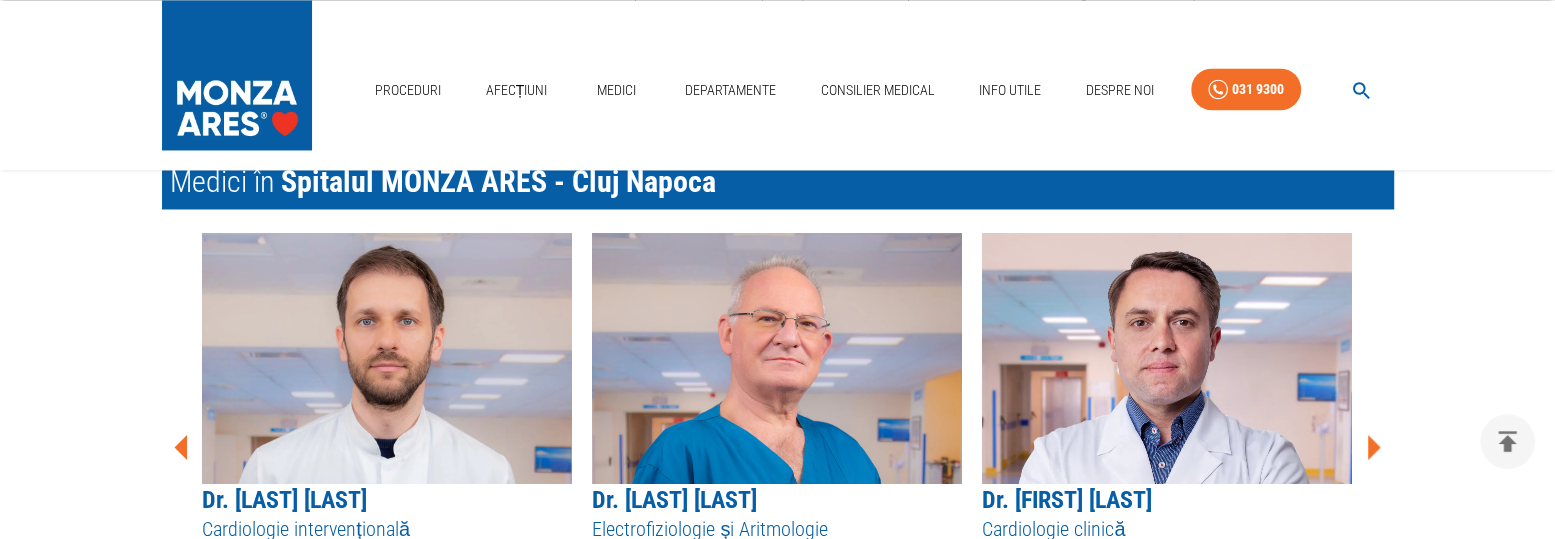 click 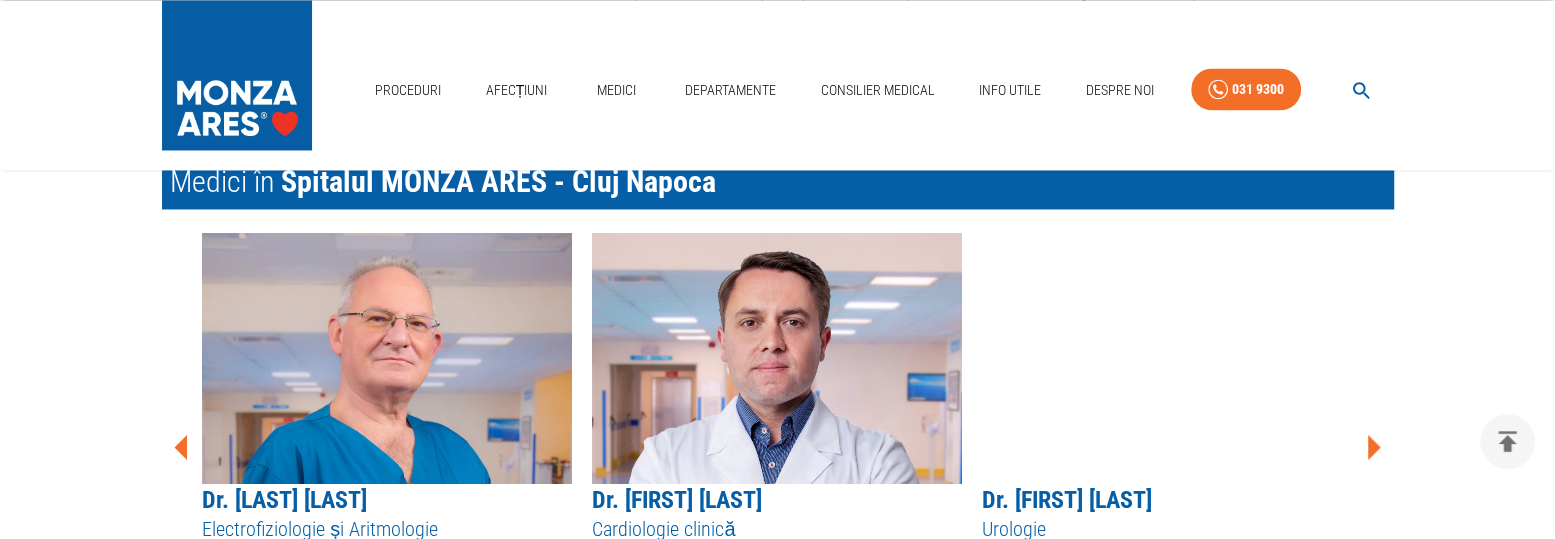 click 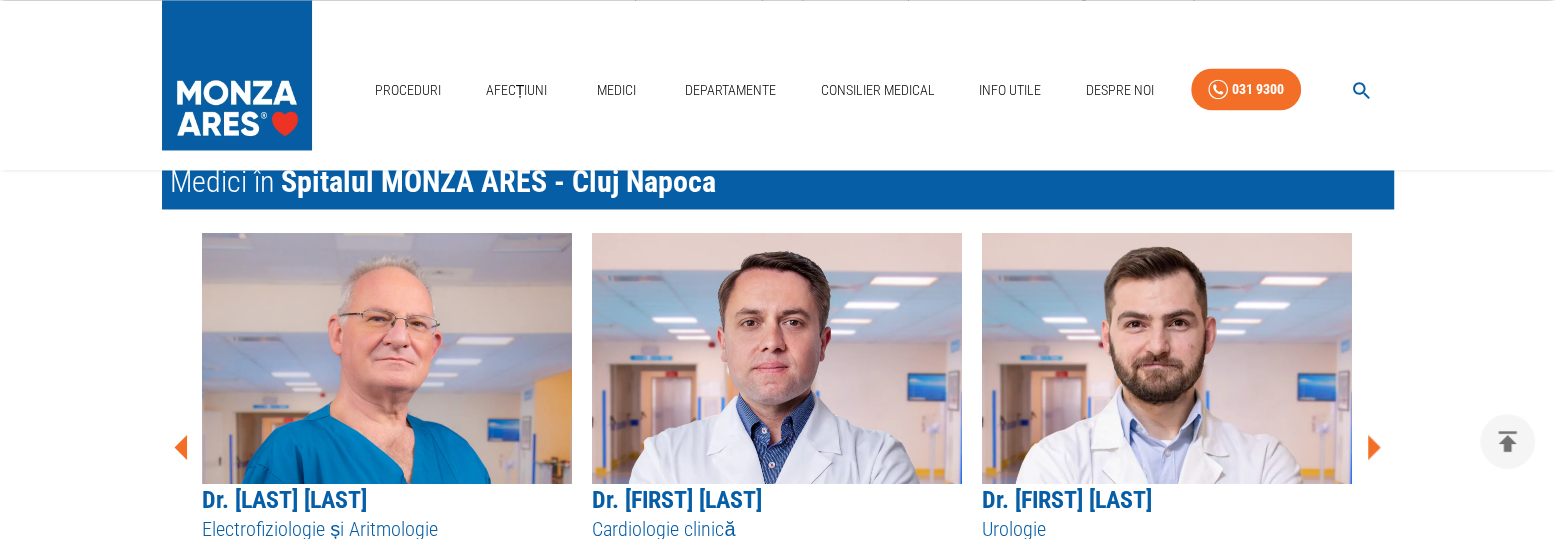 click 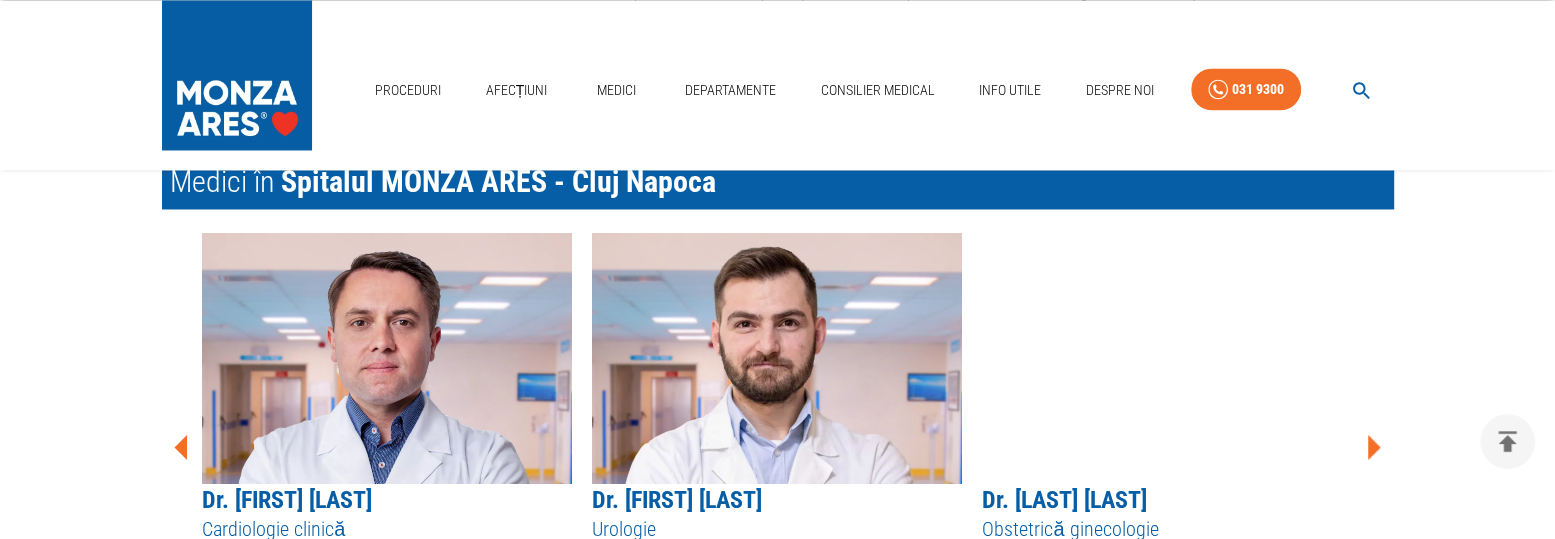click 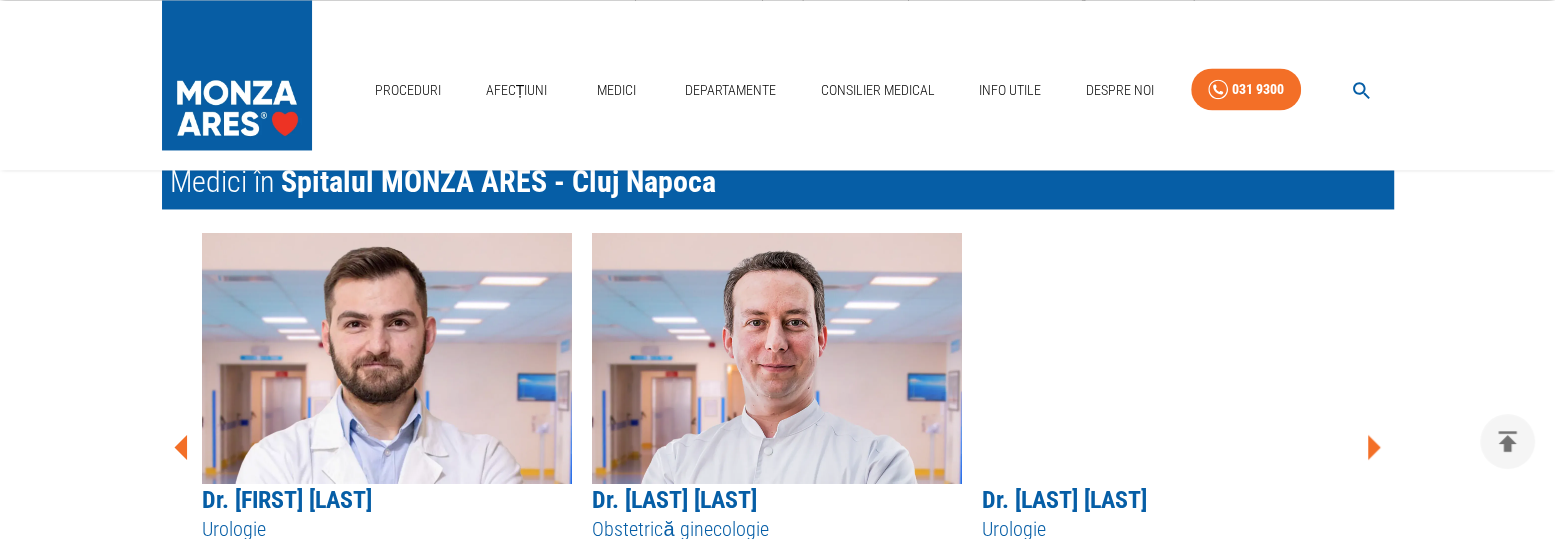 click 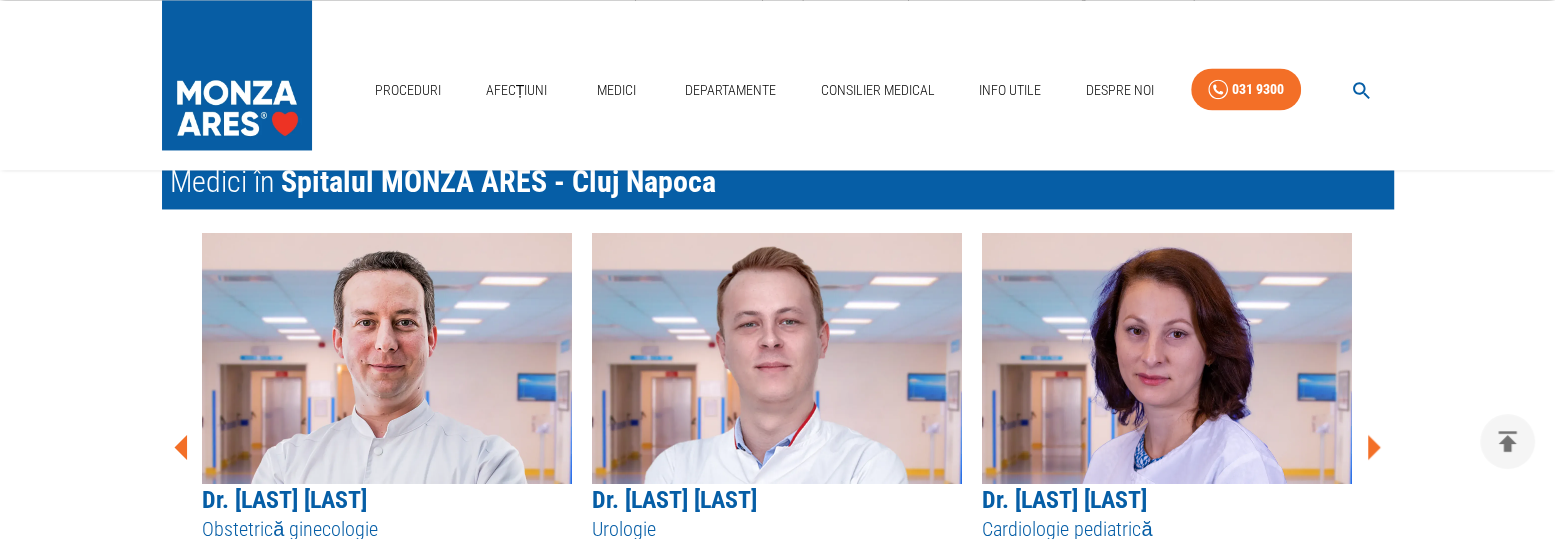 click 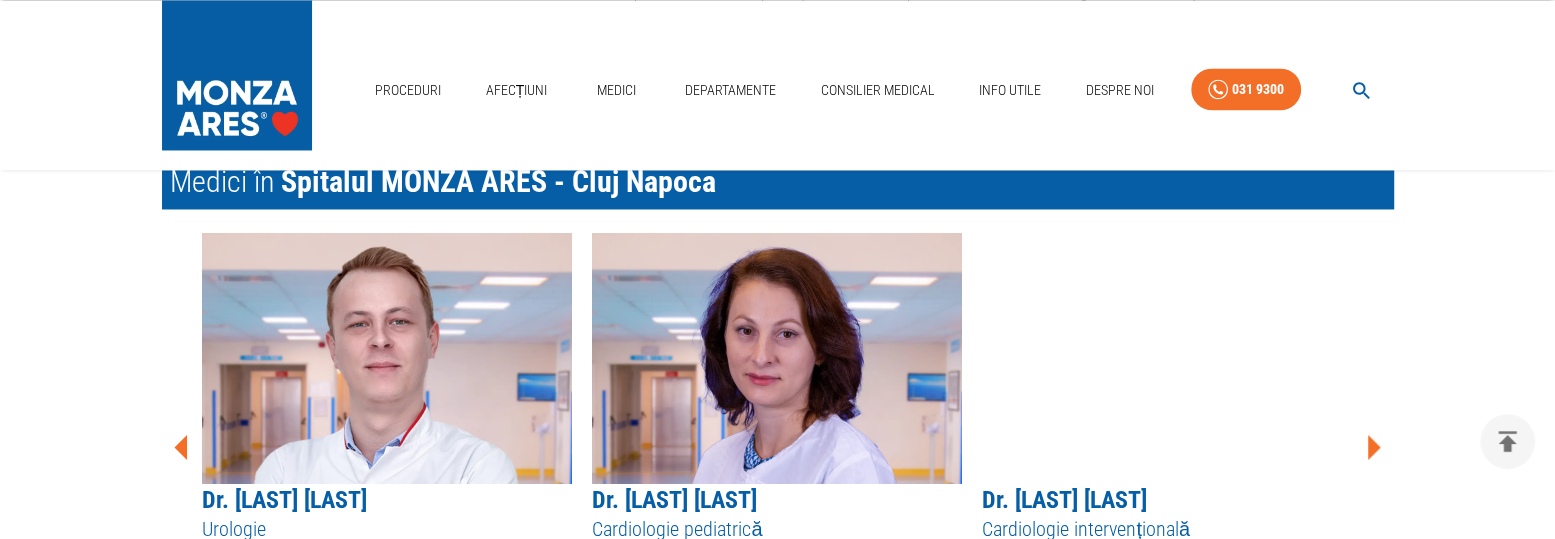 click 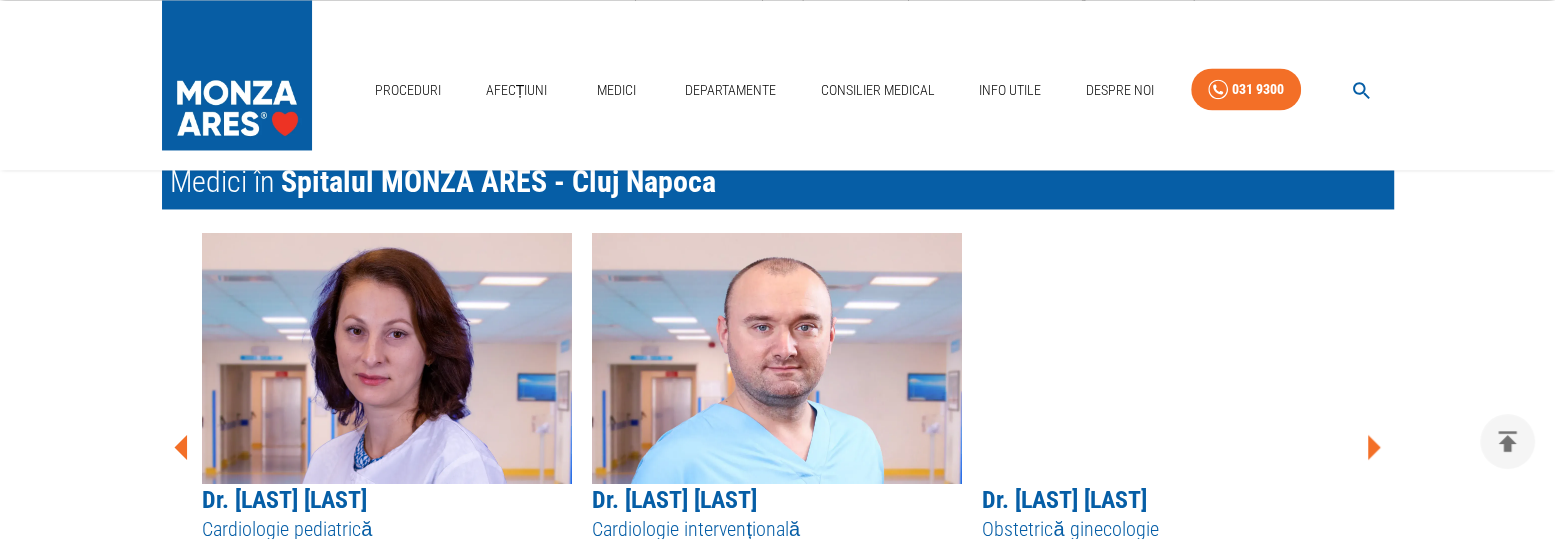 click 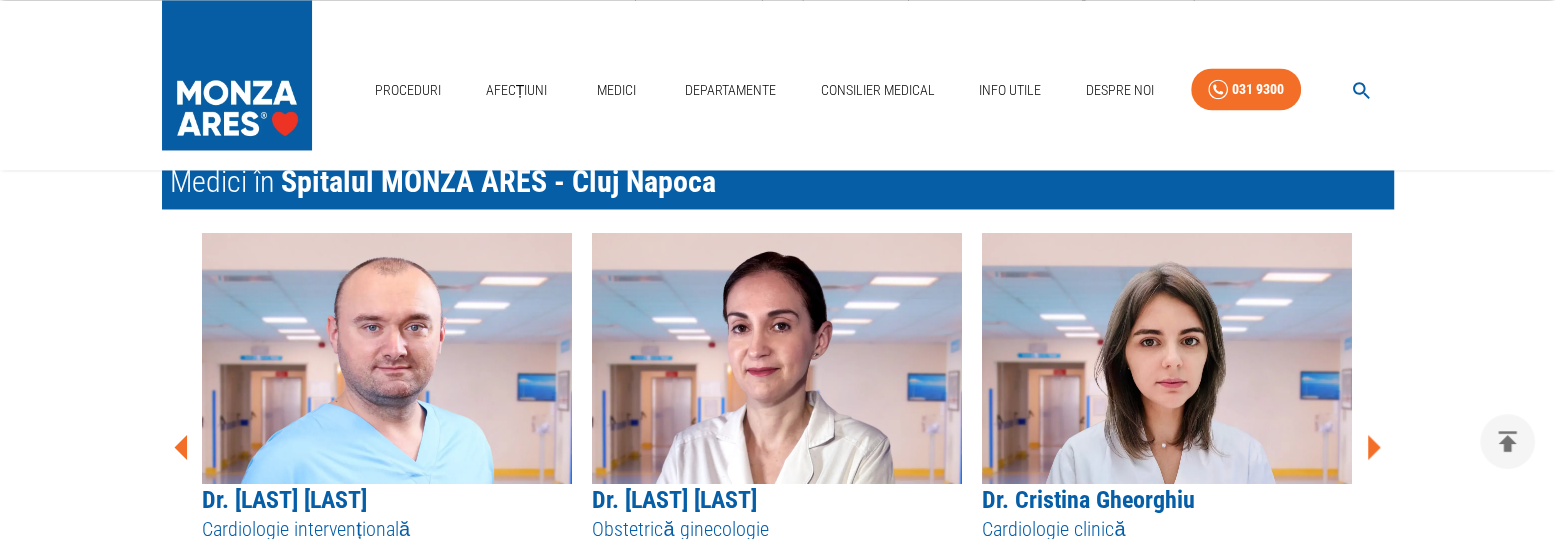 click 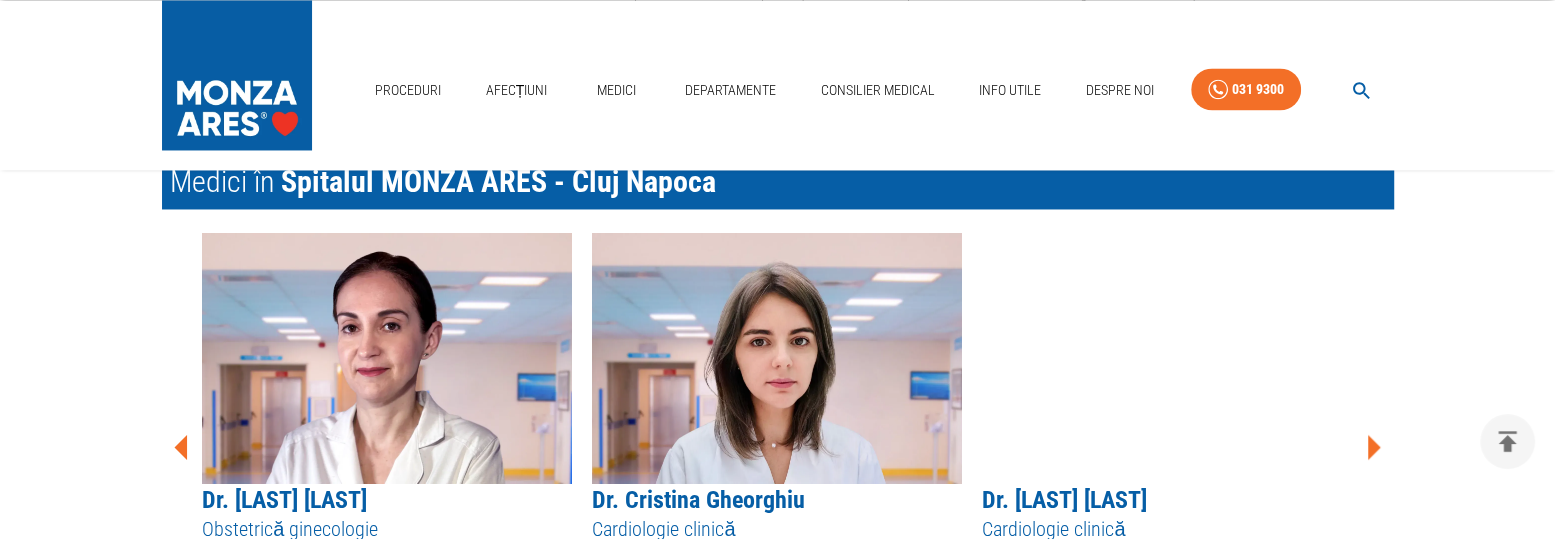 click 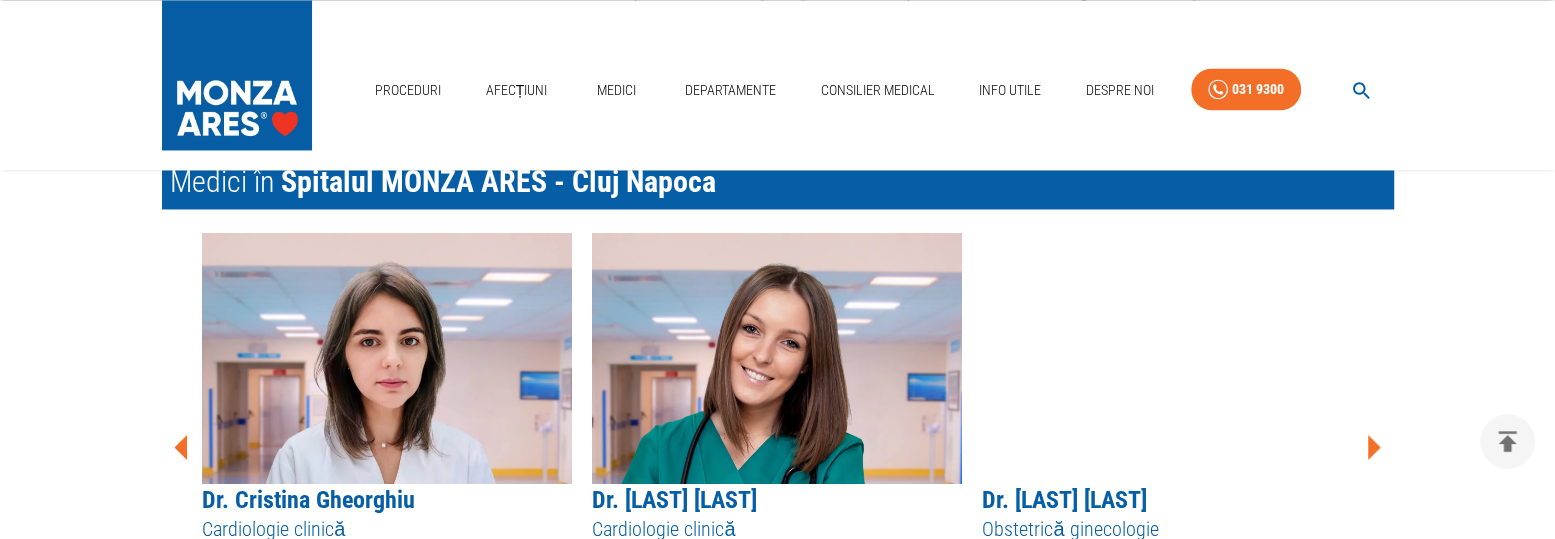 click 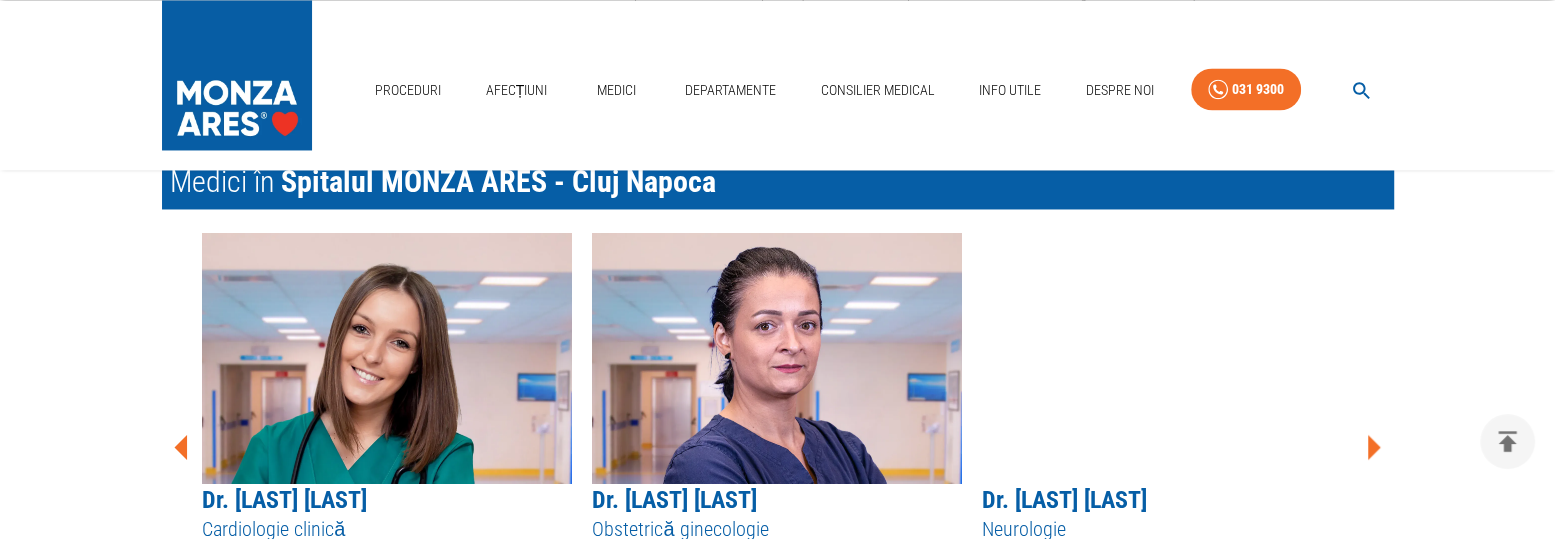 click 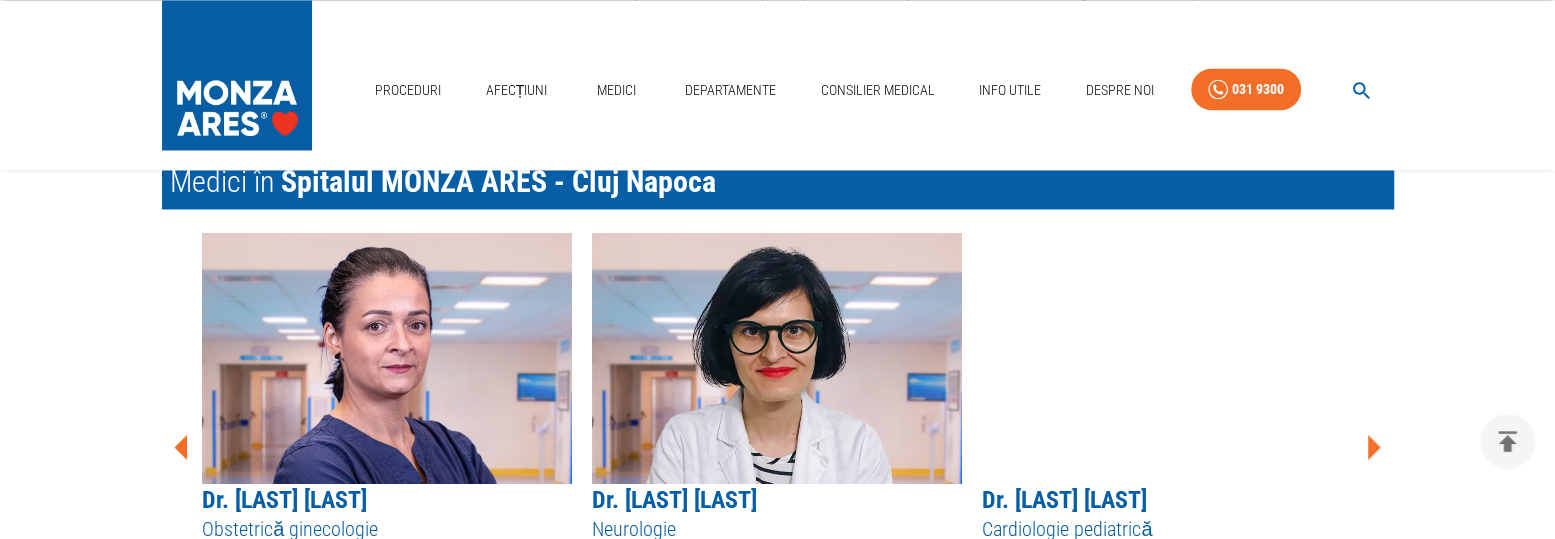 click 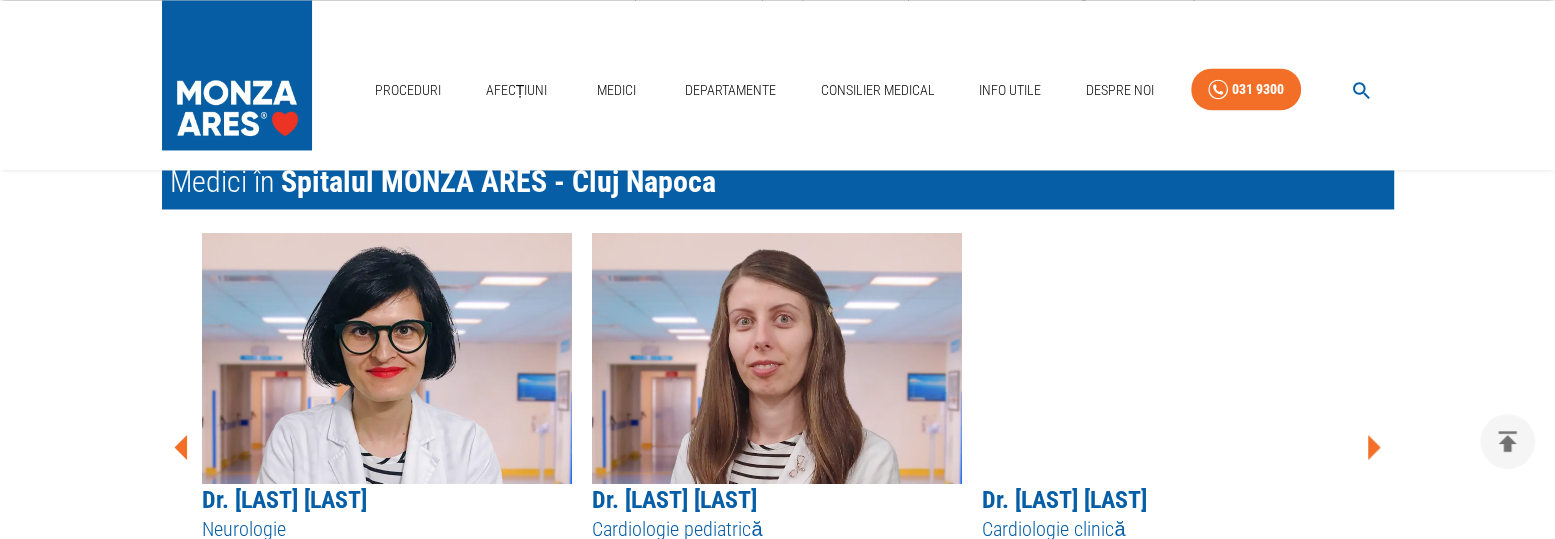click 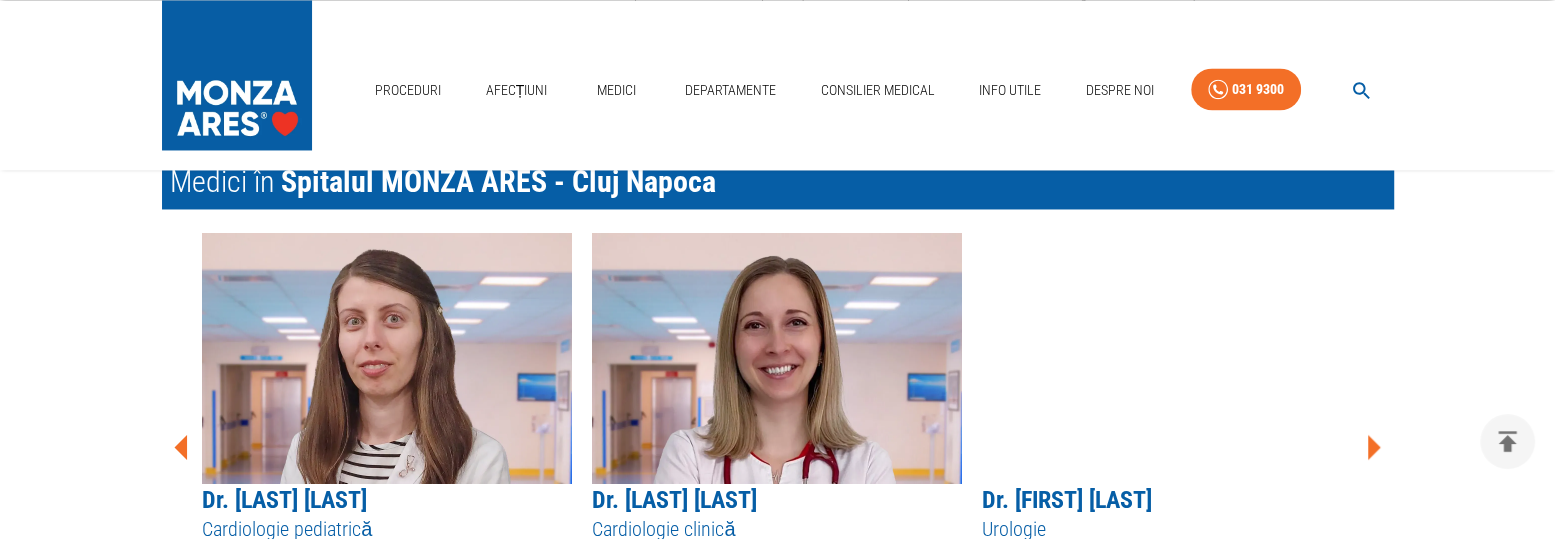 click 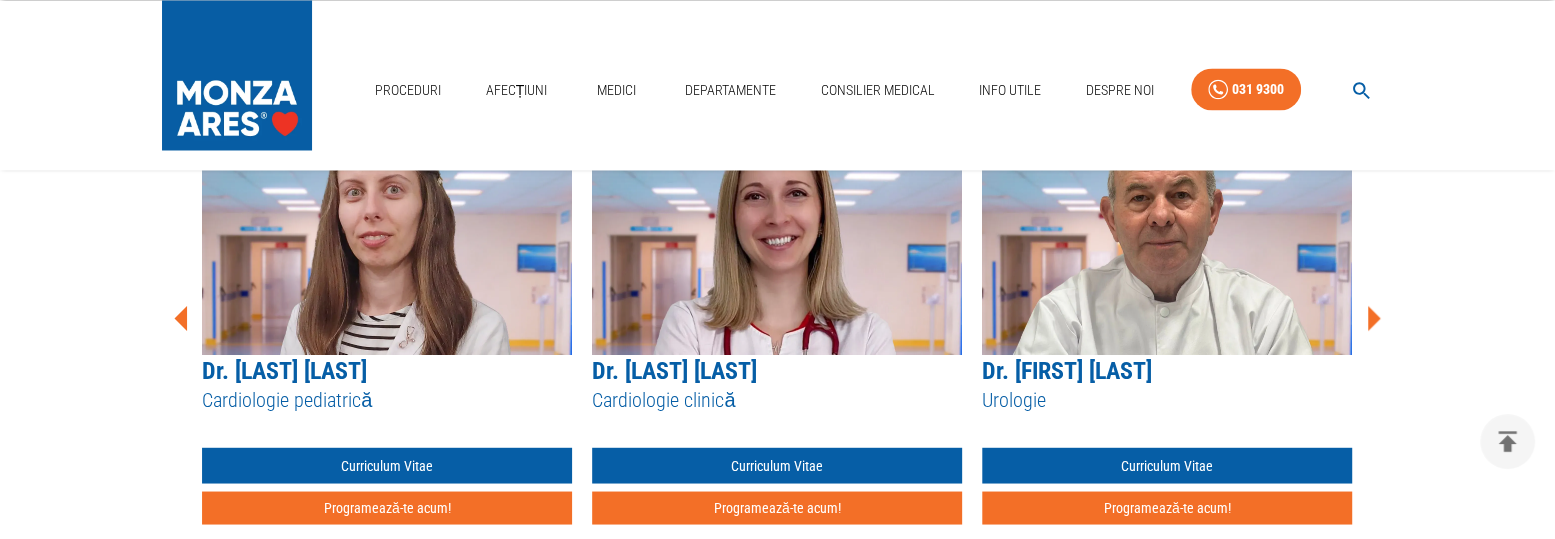 scroll, scrollTop: 2700, scrollLeft: 0, axis: vertical 